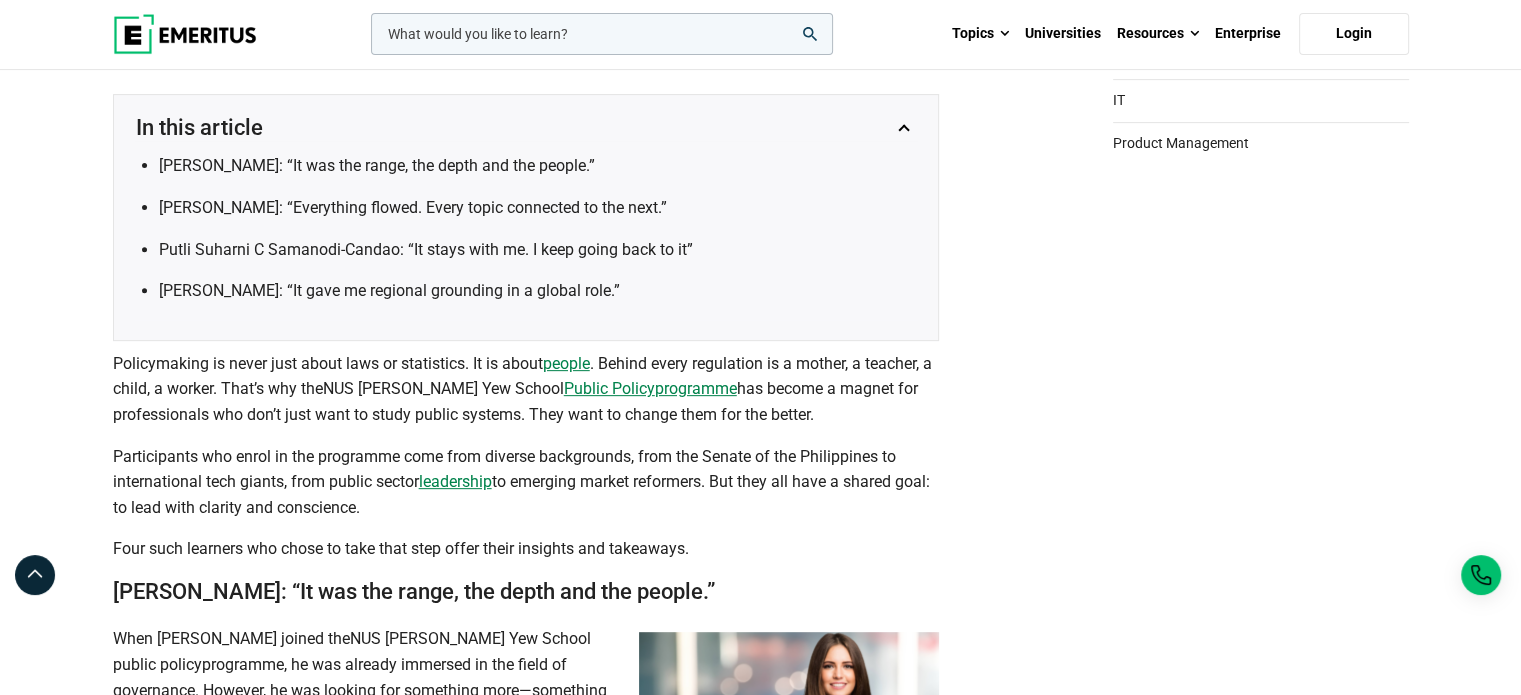 scroll, scrollTop: 738, scrollLeft: 0, axis: vertical 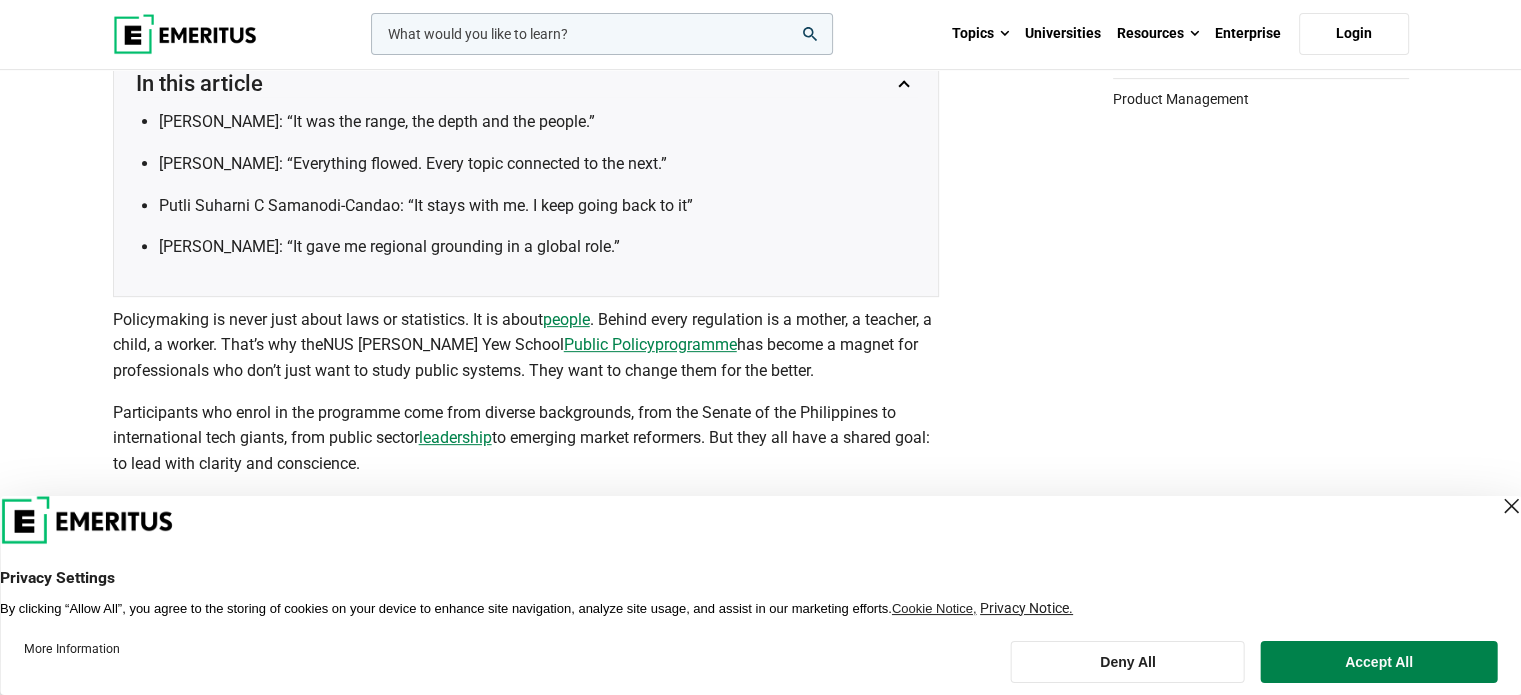 click at bounding box center (1511, 506) 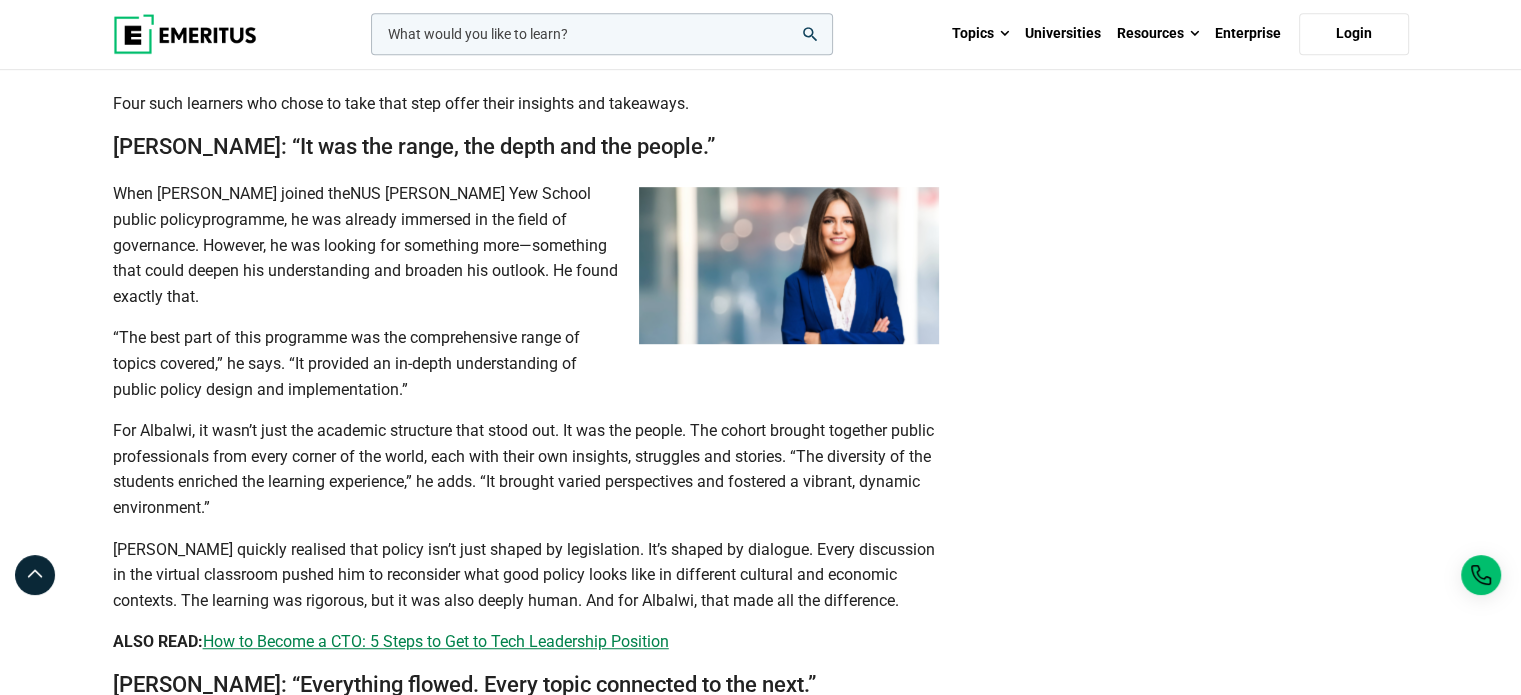scroll, scrollTop: 1190, scrollLeft: 0, axis: vertical 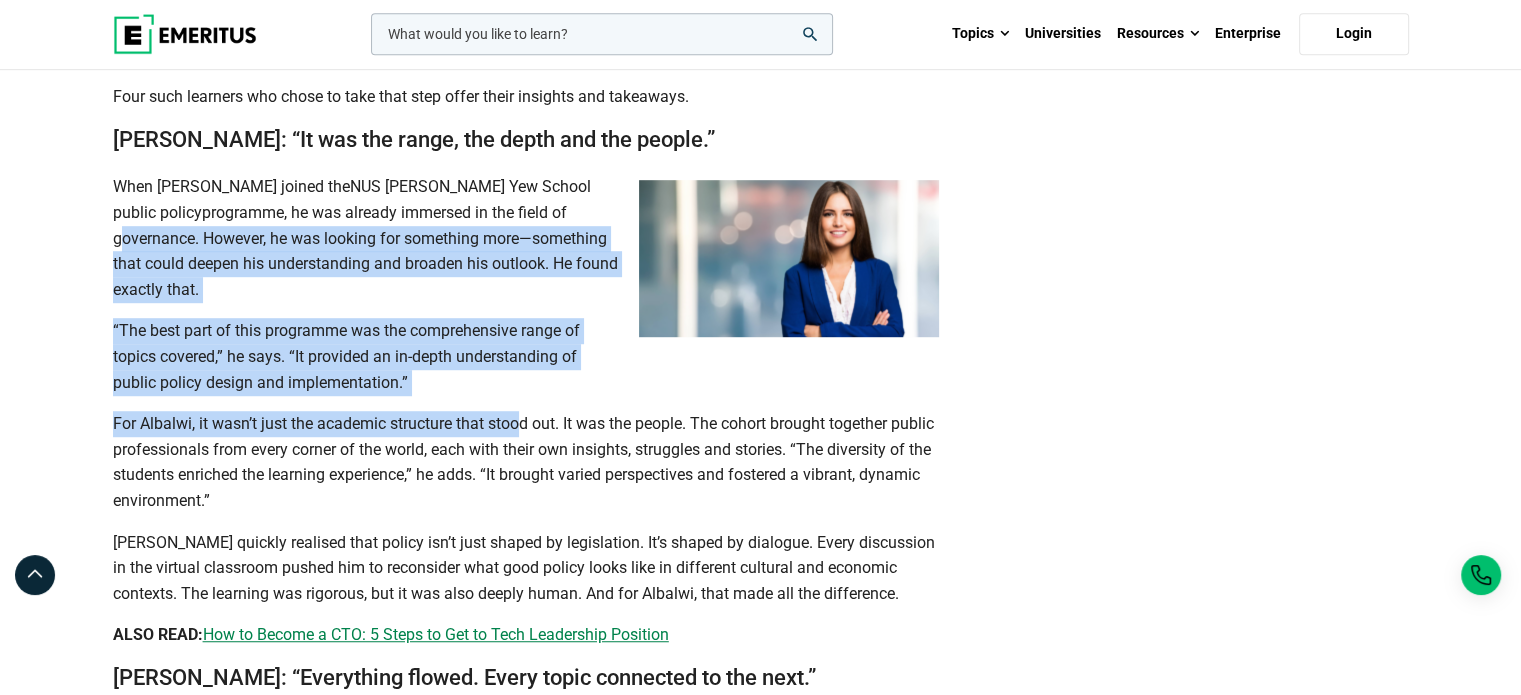 drag, startPoint x: 532, startPoint y: 216, endPoint x: 523, endPoint y: 414, distance: 198.20444 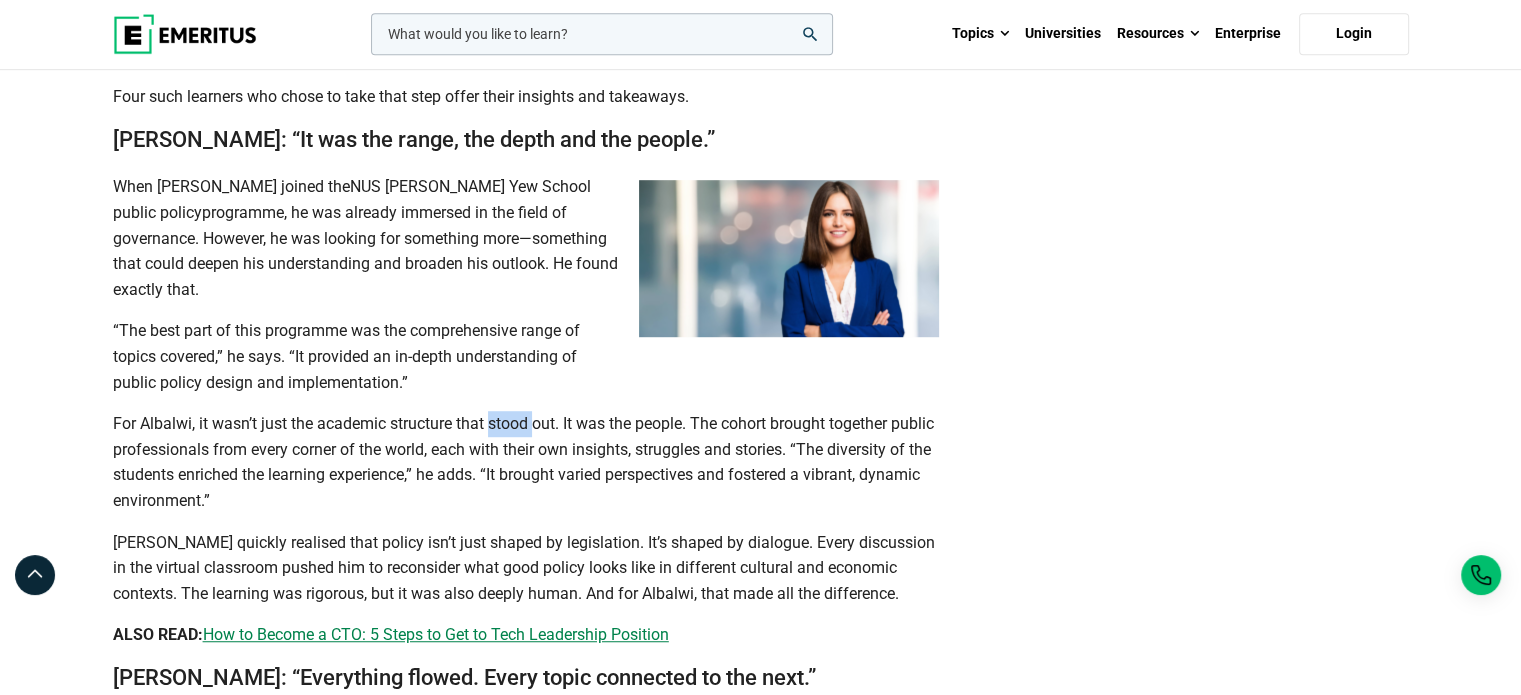 click on "For Albalwi, it wasn’t just the academic structure that stood out. It was the people. The cohort brought together public professionals from every corner of the world, each with their own insights, struggles and stories. “The diversity of the students enriched the learning experience,” he adds. “It brought varied perspectives and fostered a vibrant, dynamic environment.”" at bounding box center [523, 462] 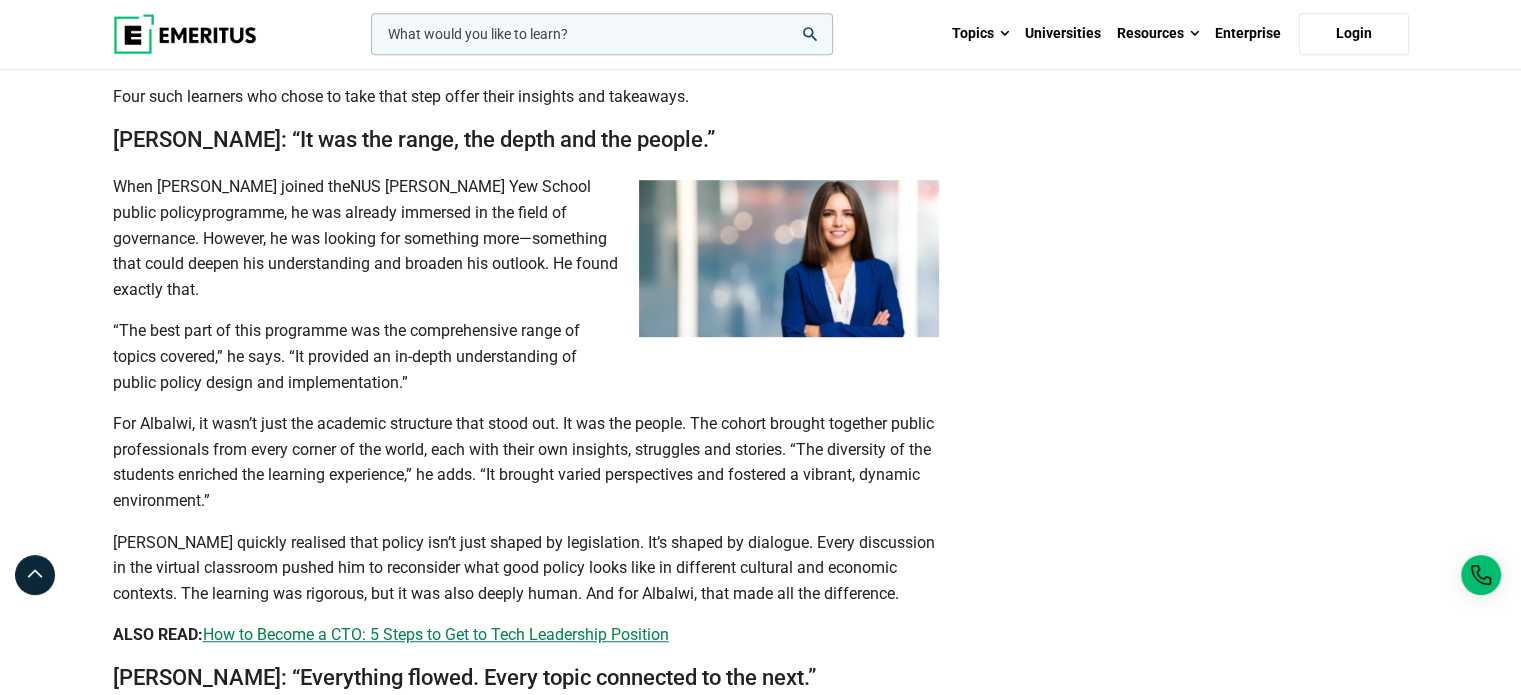 click on "For Albalwi, it wasn’t just the academic structure that stood out. It was the people. The cohort brought together public professionals from every corner of the world, each with their own insights, struggles and stories. “The diversity of the students enriched the learning experience,” he adds. “It brought varied perspectives and fostered a vibrant, dynamic environment.”" at bounding box center [523, 462] 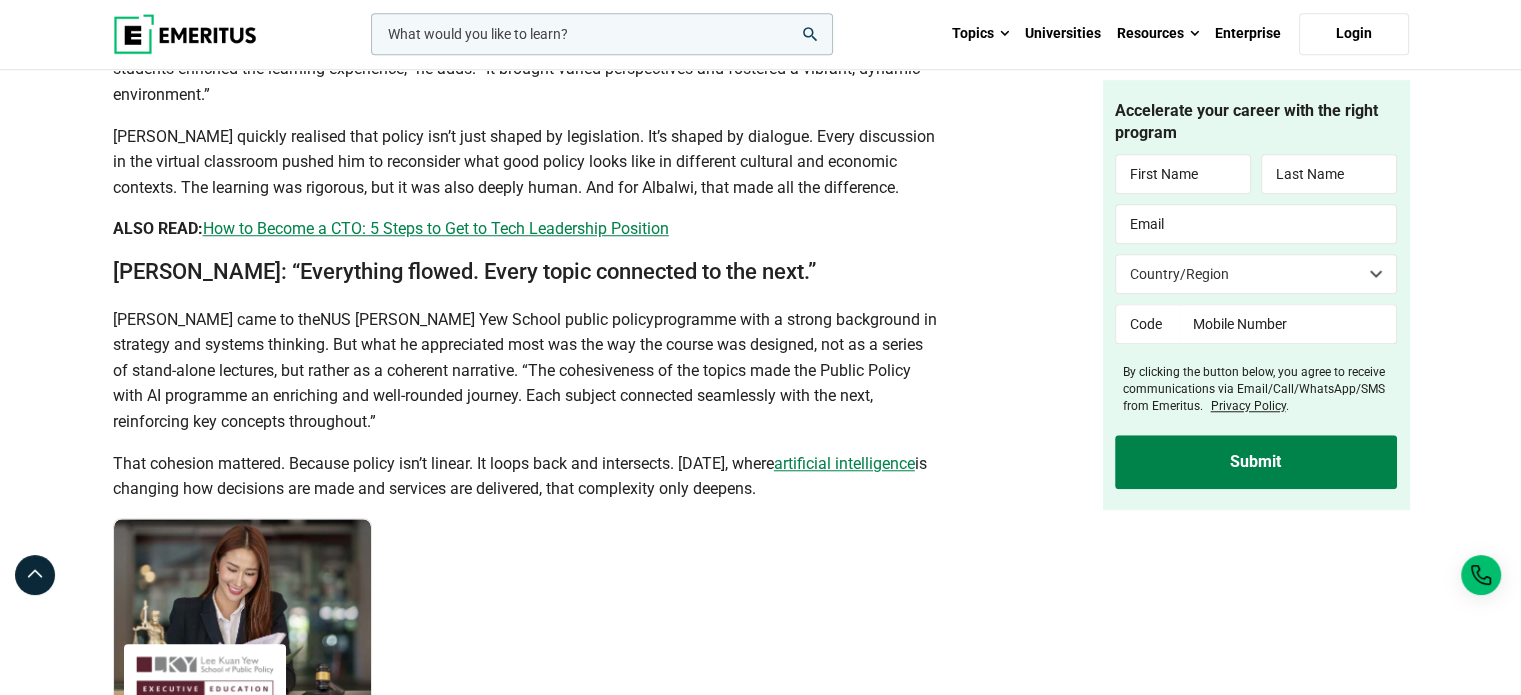 scroll, scrollTop: 1596, scrollLeft: 0, axis: vertical 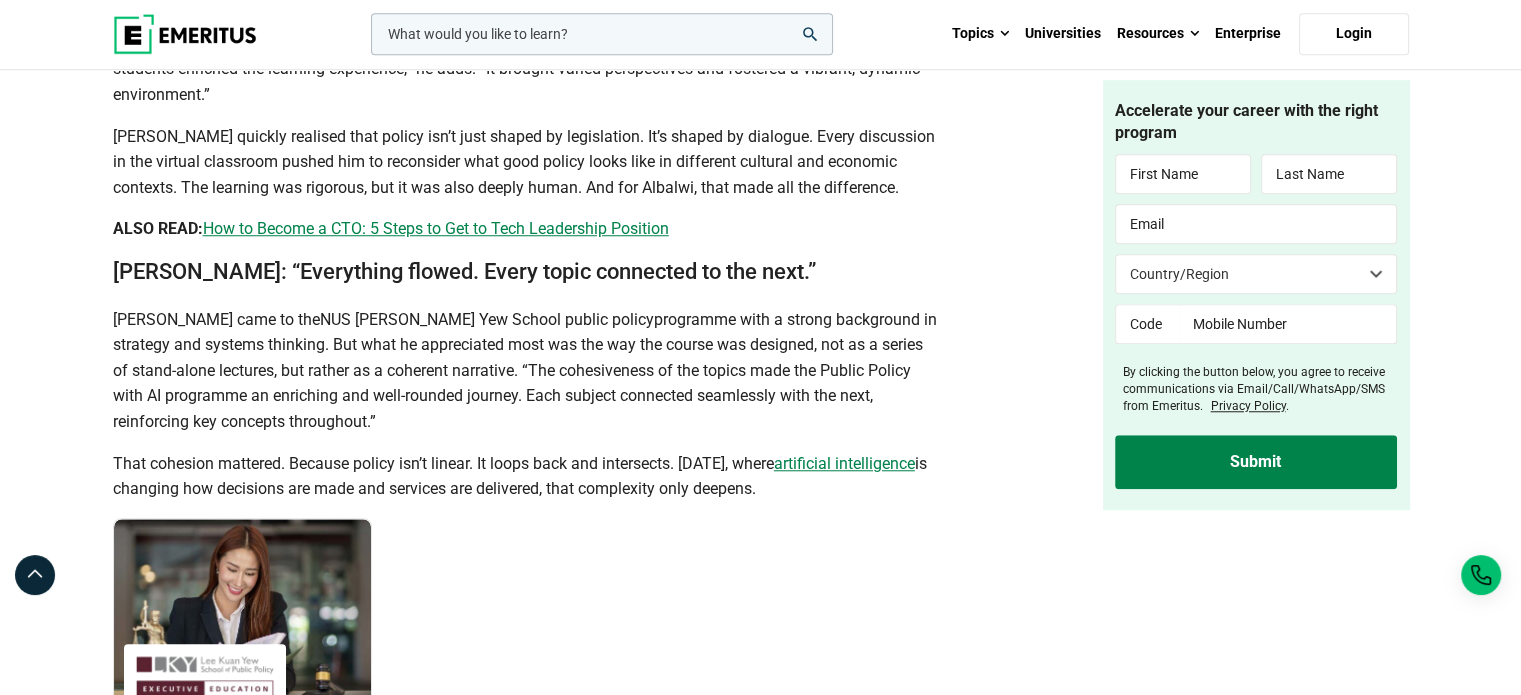 click on "[PERSON_NAME] came to the  NUS [PERSON_NAME] Yew School public policy  programme with a strong background in strategy and systems thinking. But what he appreciated most was the way the course was designed, not as a series of stand-alone lectures, but rather as a coherent narrative. “The cohesiveness of the topics made the Public Policy with AI programme an enriching and well-rounded journey. Each subject connected seamlessly with the next, reinforcing key concepts throughout.”" at bounding box center (526, 371) 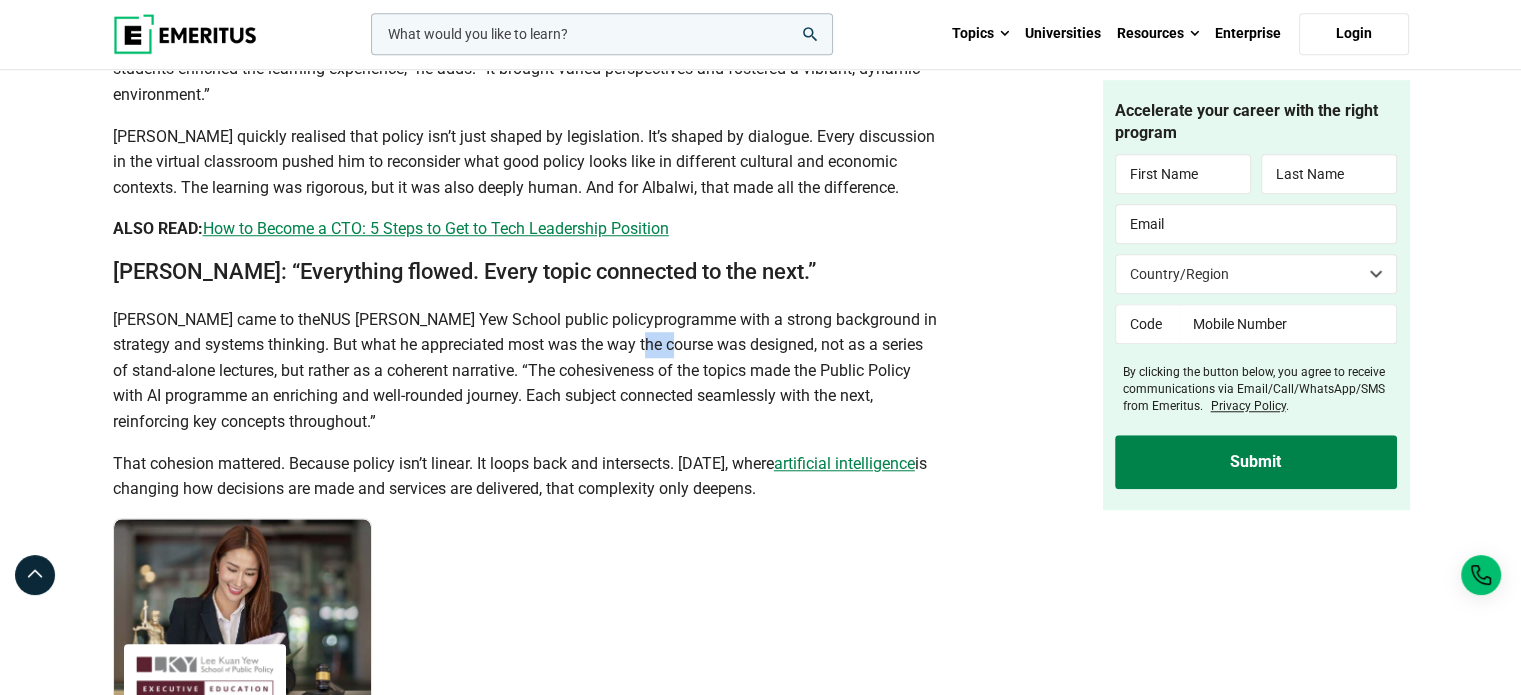 click on "[PERSON_NAME] came to the  NUS [PERSON_NAME] Yew School public policy  programme with a strong background in strategy and systems thinking. But what he appreciated most was the way the course was designed, not as a series of stand-alone lectures, but rather as a coherent narrative. “The cohesiveness of the topics made the Public Policy with AI programme an enriching and well-rounded journey. Each subject connected seamlessly with the next, reinforcing key concepts throughout.”" at bounding box center [526, 371] 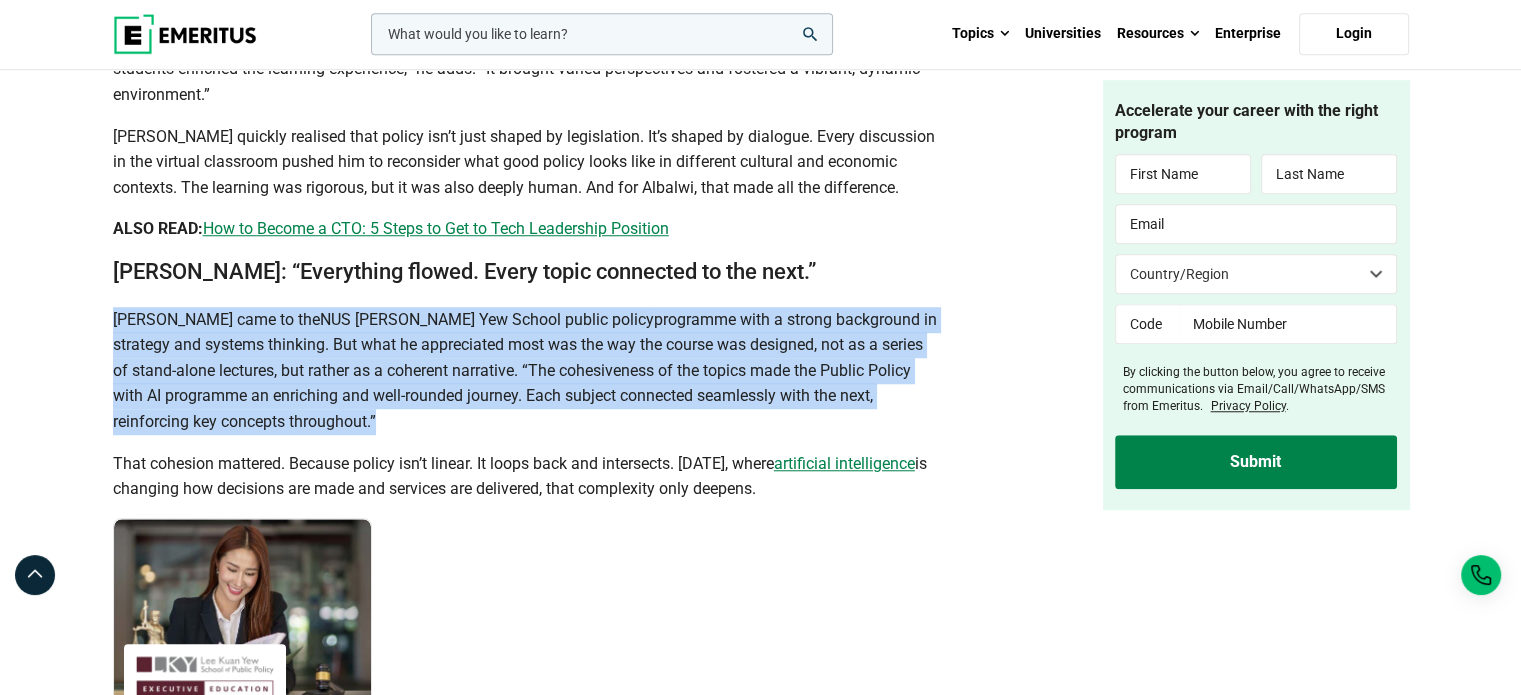 click on "[PERSON_NAME] came to the  NUS [PERSON_NAME] Yew School public policy  programme with a strong background in strategy and systems thinking. But what he appreciated most was the way the course was designed, not as a series of stand-alone lectures, but rather as a coherent narrative. “The cohesiveness of the topics made the Public Policy with AI programme an enriching and well-rounded journey. Each subject connected seamlessly with the next, reinforcing key concepts throughout.”" at bounding box center (526, 371) 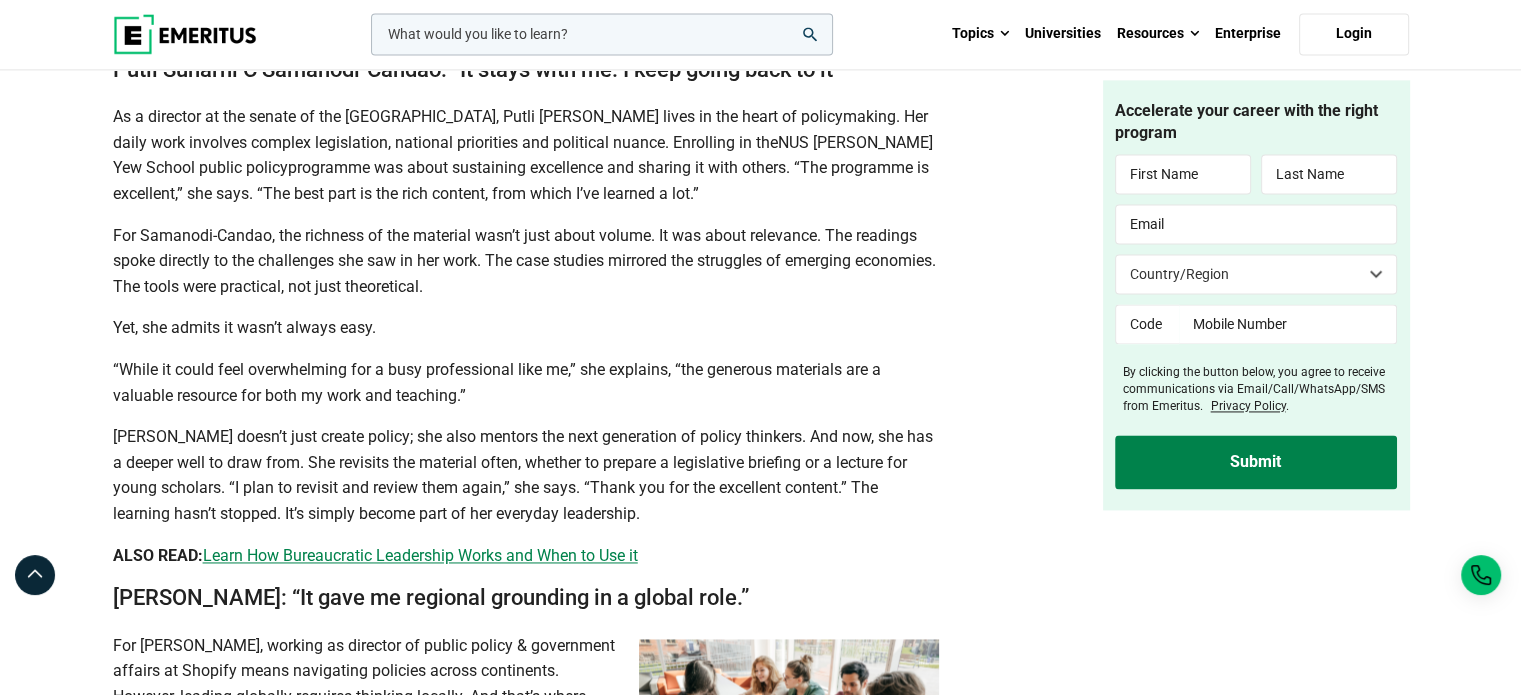 scroll, scrollTop: 2886, scrollLeft: 0, axis: vertical 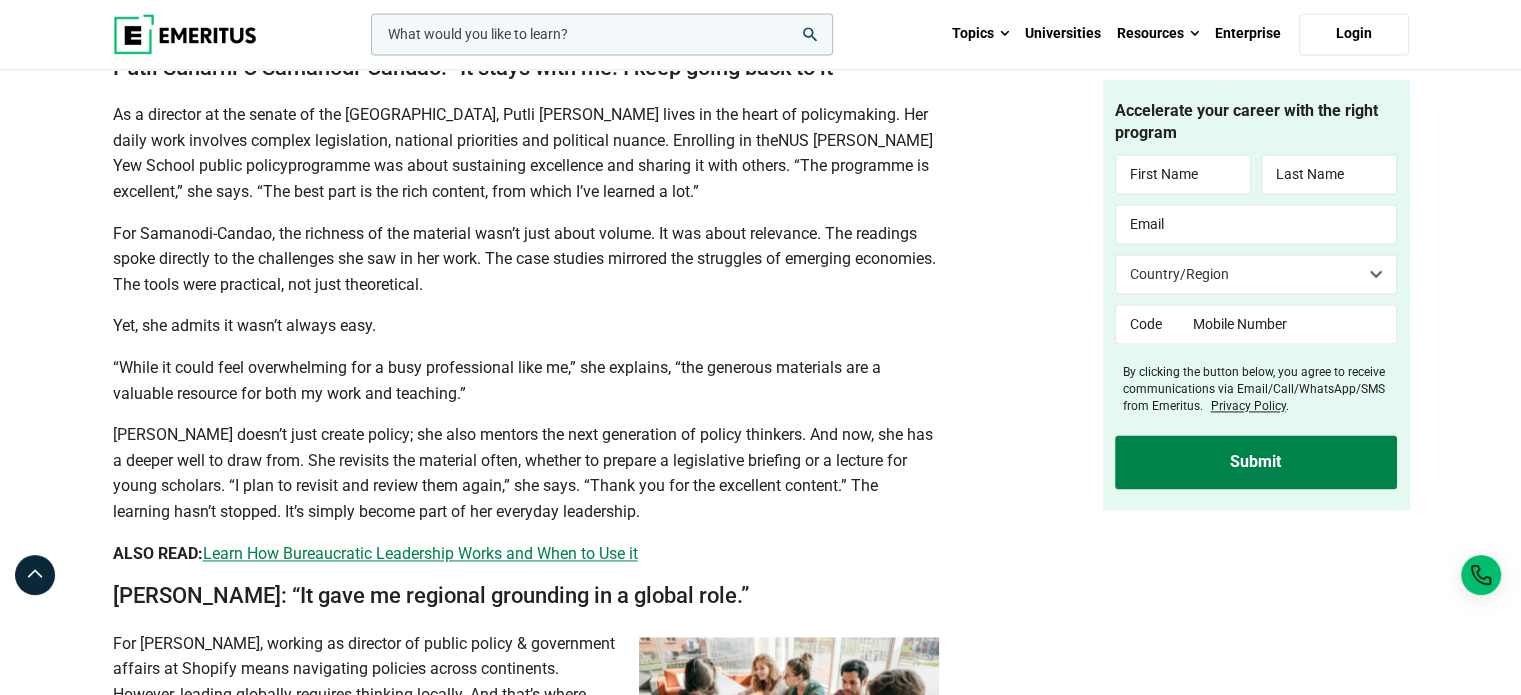 click on "As a director at the senate of the [GEOGRAPHIC_DATA], Putli [PERSON_NAME] lives in the heart of policymaking. Her daily work involves complex legislation, national priorities and political nuance. Enrolling in the  NUS [PERSON_NAME] Yew School public policy  programme was about sustaining excellence and sharing it with others. “The programme is excellent,” she says. “The best part is the rich content, from which I’ve learned a lot.”" at bounding box center (526, 153) 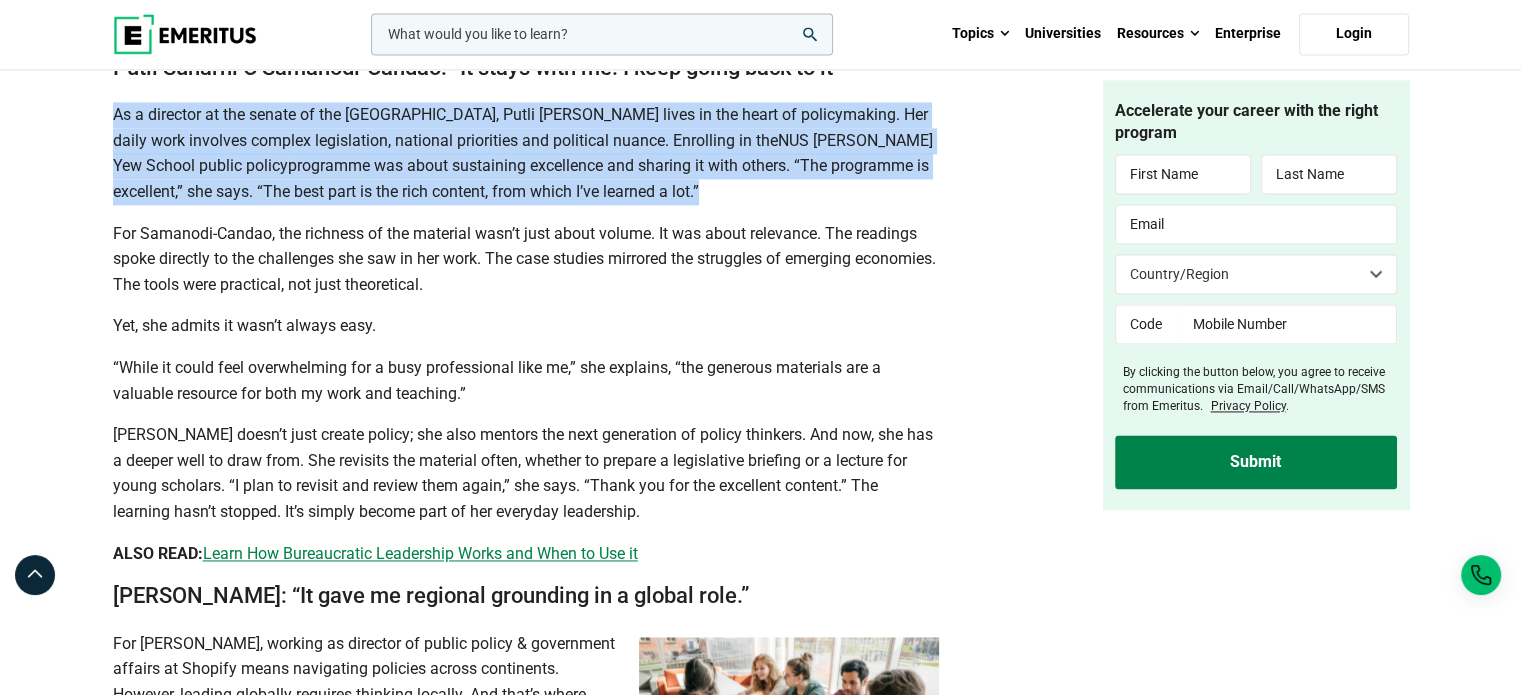 click on "As a director at the senate of the [GEOGRAPHIC_DATA], Putli [PERSON_NAME] lives in the heart of policymaking. Her daily work involves complex legislation, national priorities and political nuance. Enrolling in the  NUS [PERSON_NAME] Yew School public policy  programme was about sustaining excellence and sharing it with others. “The programme is excellent,” she says. “The best part is the rich content, from which I’ve learned a lot.”" at bounding box center [526, 153] 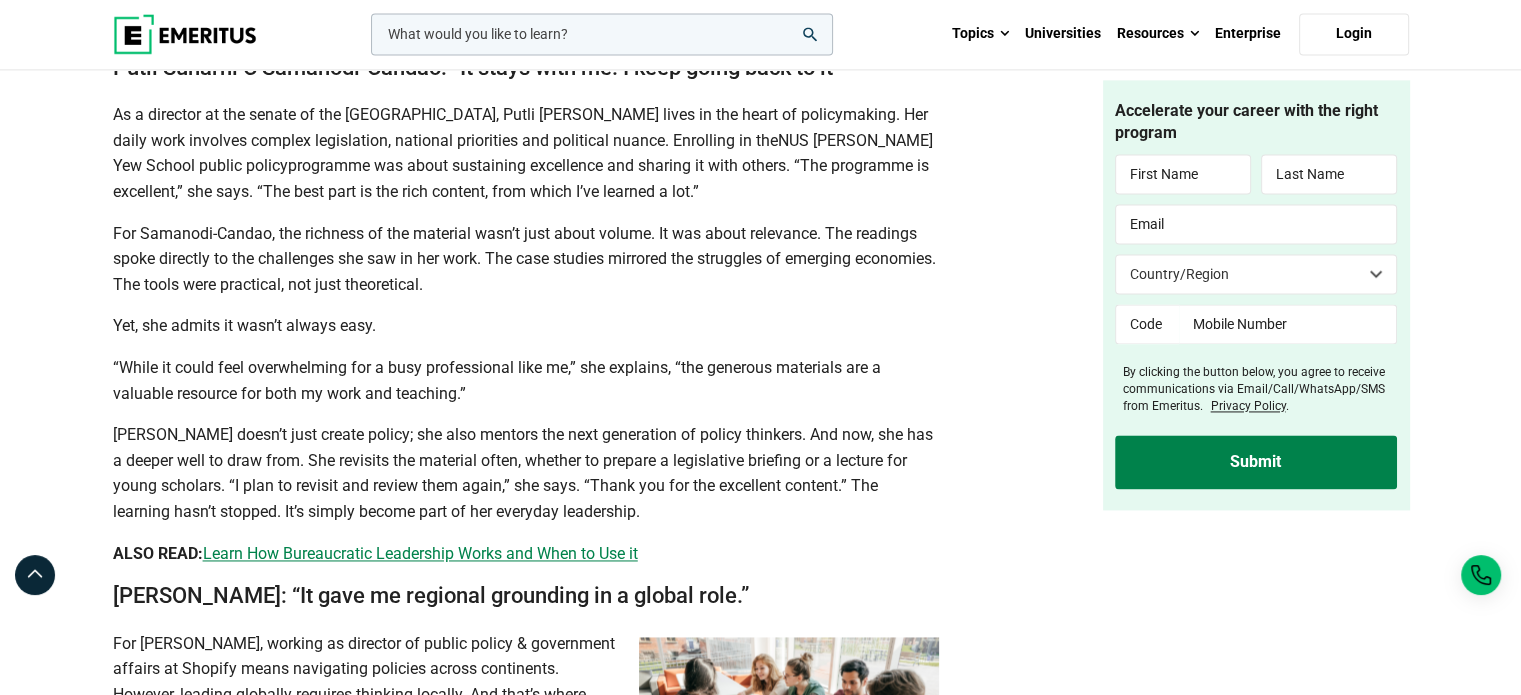 click on "For Samanodi-Candao, the richness of the material wasn’t just about volume. It was about relevance. The readings spoke directly to the challenges she saw in her work. The case studies mirrored the struggles of emerging economies. The tools were practical, not just theoretical." at bounding box center [524, 259] 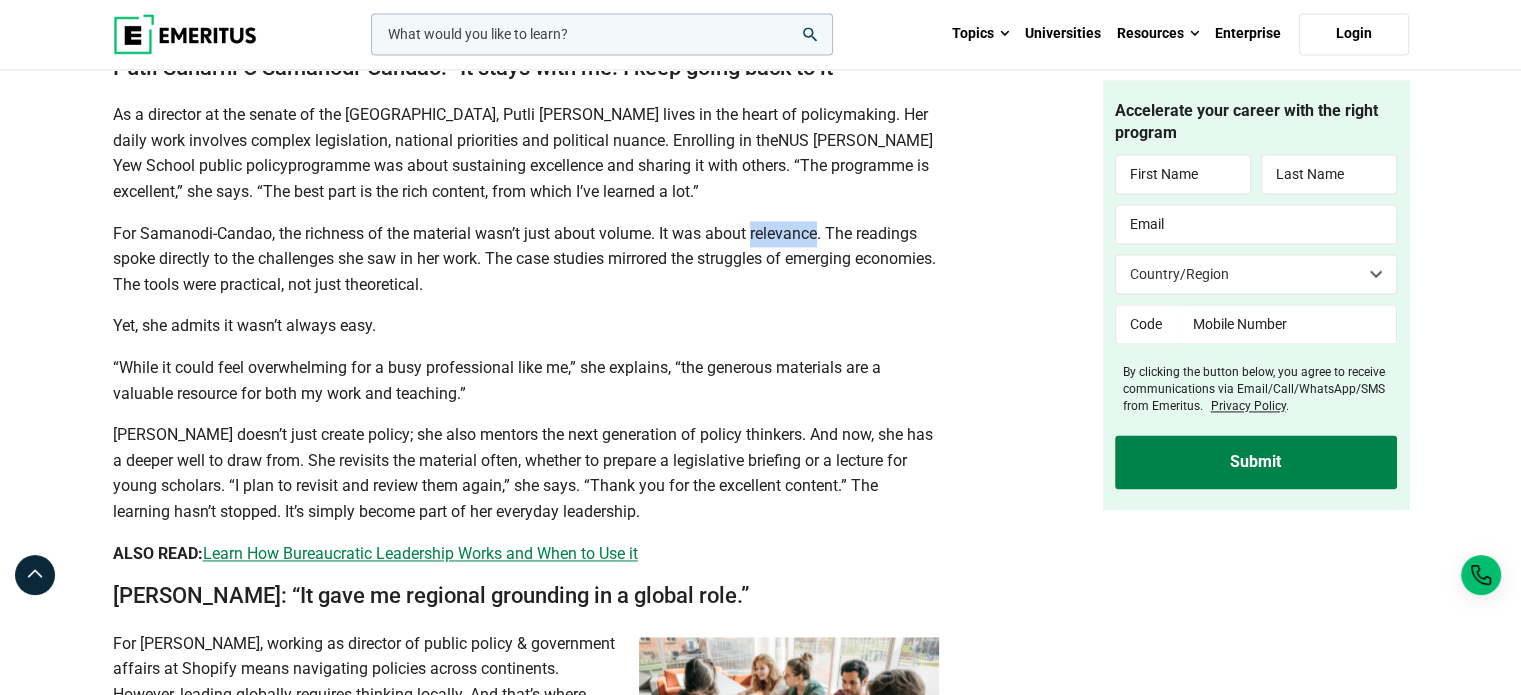 click on "For Samanodi-Candao, the richness of the material wasn’t just about volume. It was about relevance. The readings spoke directly to the challenges she saw in her work. The case studies mirrored the struggles of emerging economies. The tools were practical, not just theoretical." at bounding box center [524, 259] 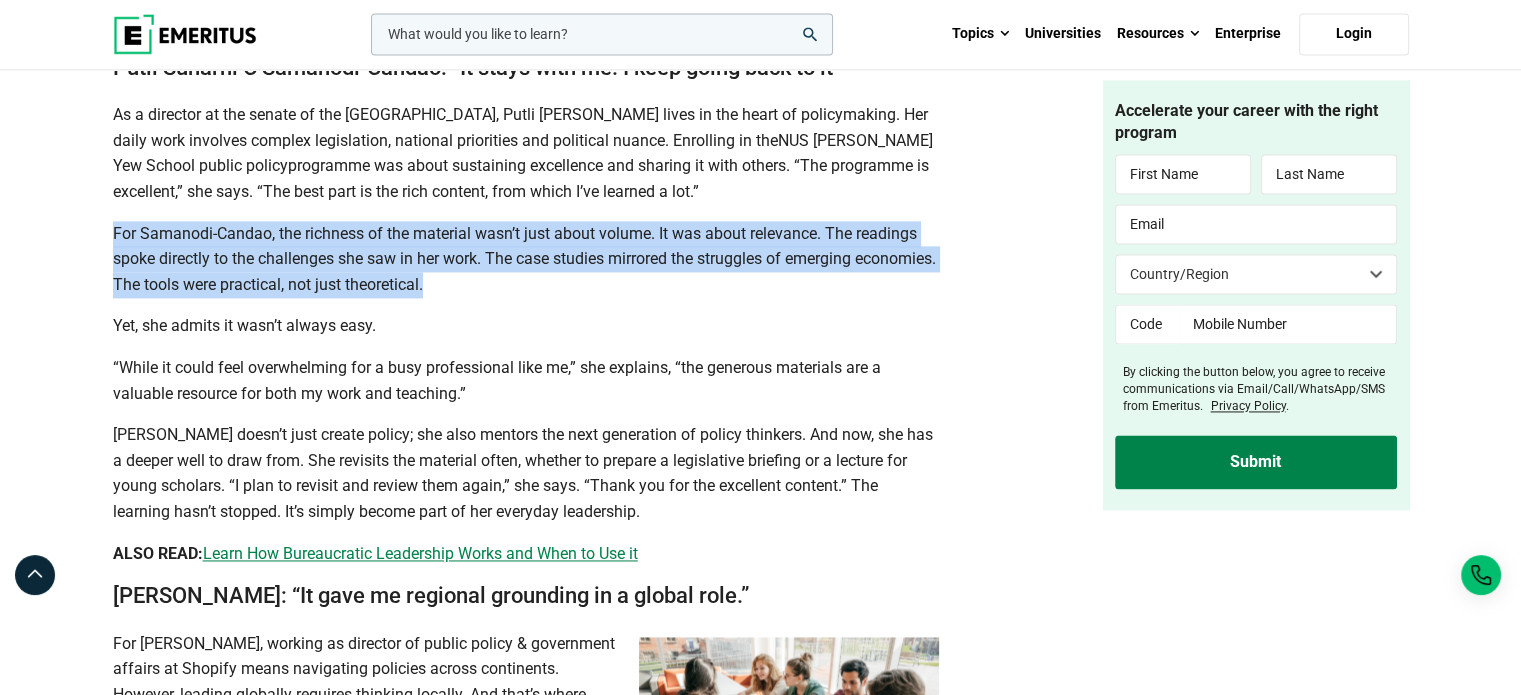 click on "For Samanodi-Candao, the richness of the material wasn’t just about volume. It was about relevance. The readings spoke directly to the challenges she saw in her work. The case studies mirrored the struggles of emerging economies. The tools were practical, not just theoretical." at bounding box center [524, 259] 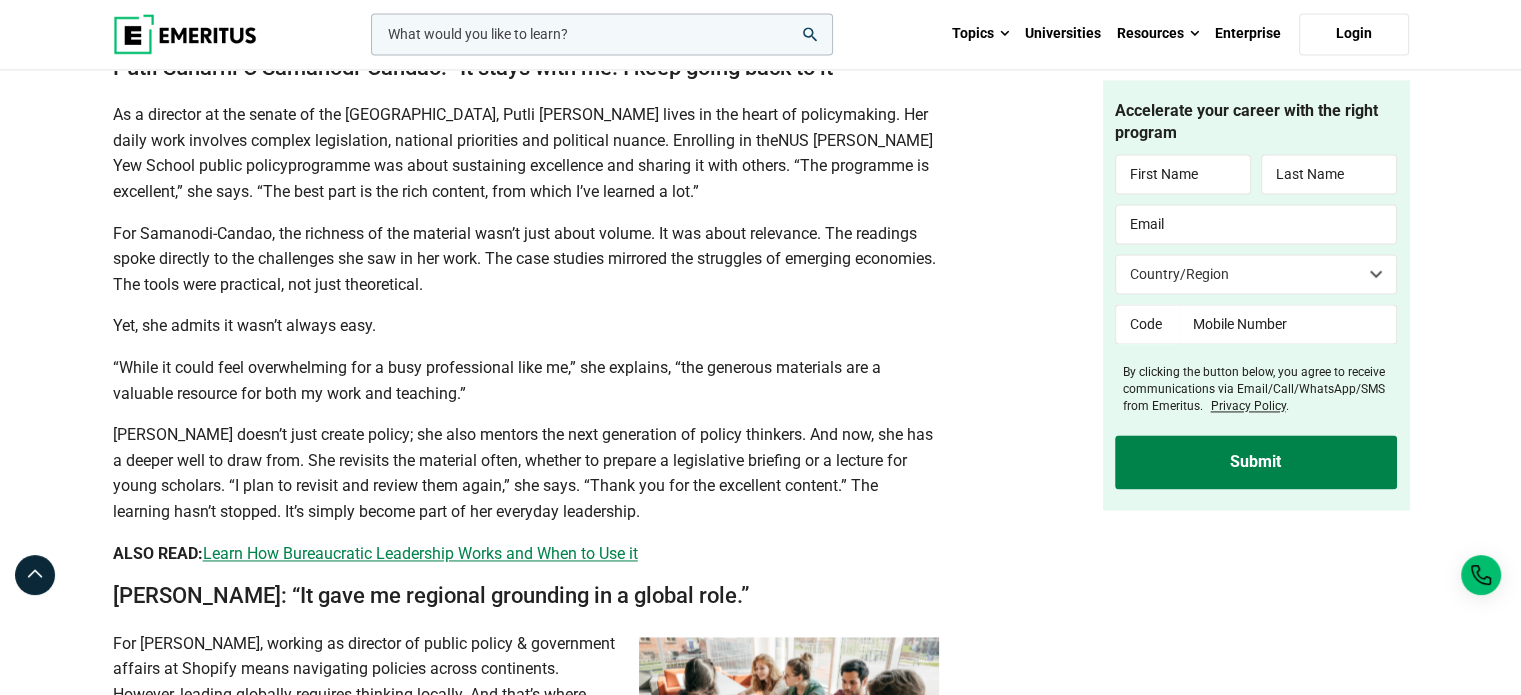 click on "In this article   [PERSON_NAME]: “It was the range, the depth and the people.” [PERSON_NAME]: “Everything flowed. Every topic connected to the next.” Putli Suharni C Samanodi-Candao: “It stays with me. I keep going back to it” [PERSON_NAME]: “It gave me regional grounding in a global role.” View All Policymaking is never just about laws or statistics. It is about  people . Behind every regulation is a mother, a teacher, a child, a worker. That’s why the  NUS [PERSON_NAME] Yew School  Public Policy  programme  has become a magnet for professionals who don’t just want to study public systems. They want to change them for the better.
Participants who enrol in the programme come from diverse backgrounds, from the Senate of the [GEOGRAPHIC_DATA] to international tech giants, from public sector  leadership  to emerging market reformers. But they all have a shared goal: to lead with clarity and conscience." at bounding box center (526, -264) 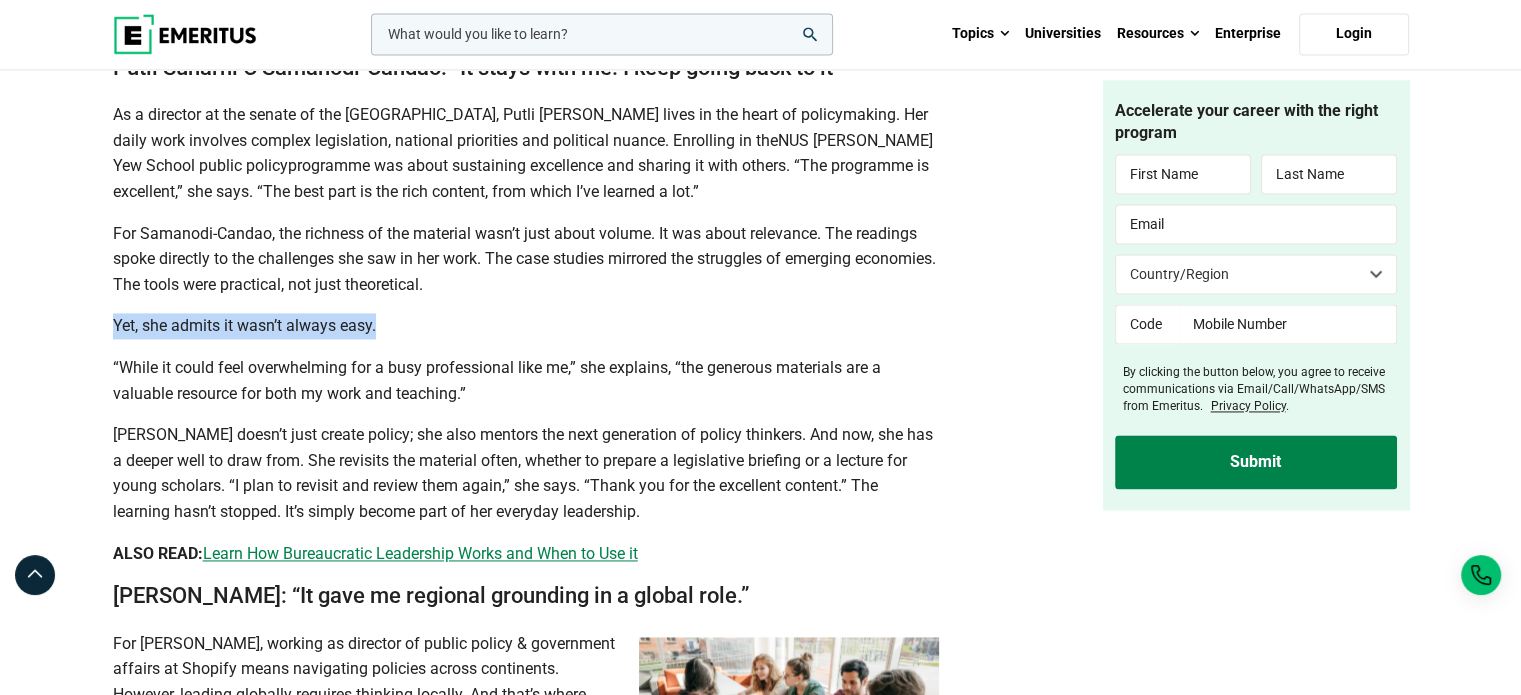 click on "In this article   [PERSON_NAME]: “It was the range, the depth and the people.” [PERSON_NAME]: “Everything flowed. Every topic connected to the next.” Putli Suharni C Samanodi-Candao: “It stays with me. I keep going back to it” [PERSON_NAME]: “It gave me regional grounding in a global role.” View All Policymaking is never just about laws or statistics. It is about  people . Behind every regulation is a mother, a teacher, a child, a worker. That’s why the  NUS [PERSON_NAME] Yew School  Public Policy  programme  has become a magnet for professionals who don’t just want to study public systems. They want to change them for the better.
Participants who enrol in the programme come from diverse backgrounds, from the Senate of the [GEOGRAPHIC_DATA] to international tech giants, from public sector  leadership  to emerging market reformers. But they all have a shared goal: to lead with clarity and conscience." at bounding box center [526, -264] 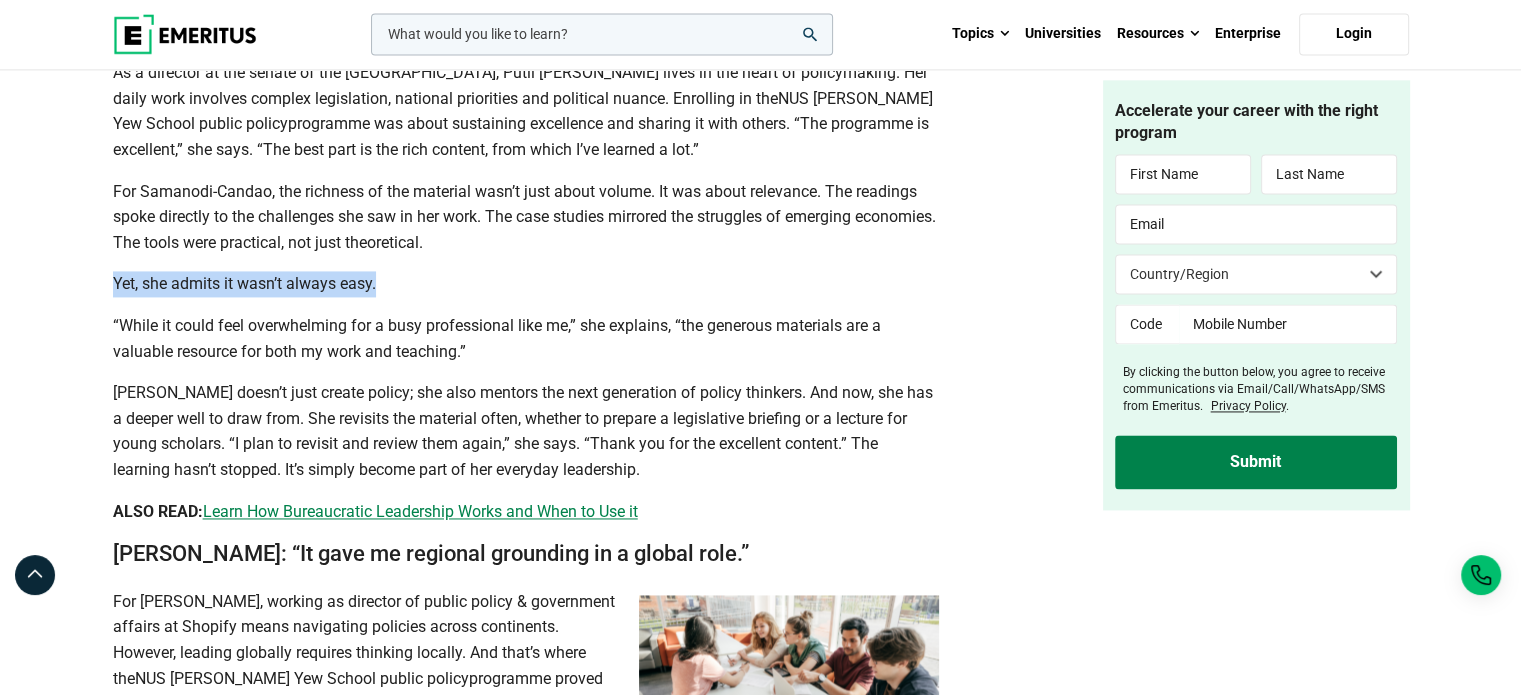 scroll, scrollTop: 2928, scrollLeft: 0, axis: vertical 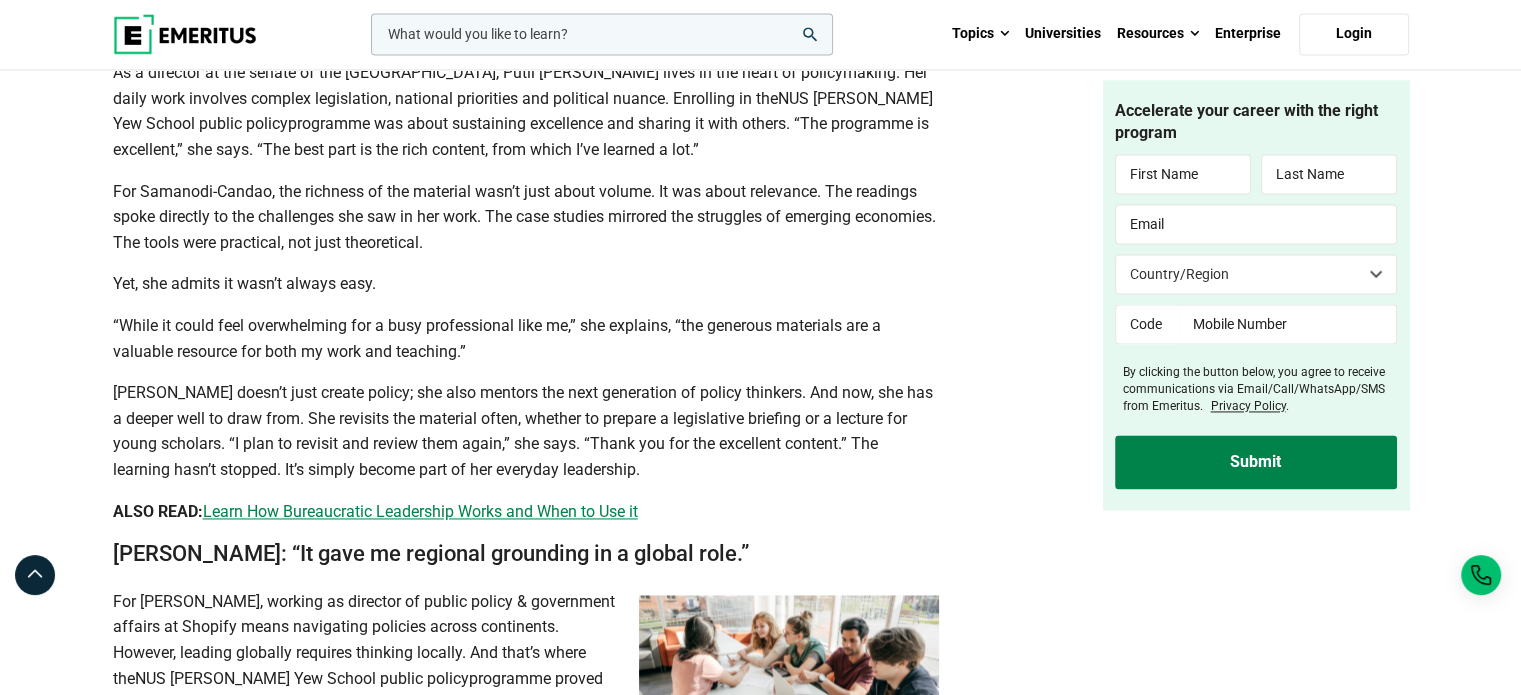 click on "In this article   [PERSON_NAME]: “It was the range, the depth and the people.” [PERSON_NAME]: “Everything flowed. Every topic connected to the next.” Putli Suharni C Samanodi-Candao: “It stays with me. I keep going back to it” [PERSON_NAME]: “It gave me regional grounding in a global role.” View All Policymaking is never just about laws or statistics. It is about  people . Behind every regulation is a mother, a teacher, a child, a worker. That’s why the  NUS [PERSON_NAME] Yew School  Public Policy  programme  has become a magnet for professionals who don’t just want to study public systems. They want to change them for the better.
Participants who enrol in the programme come from diverse backgrounds, from the Senate of the [GEOGRAPHIC_DATA] to international tech giants, from public sector  leadership  to emerging market reformers. But they all have a shared goal: to lead with clarity and conscience." at bounding box center (526, -306) 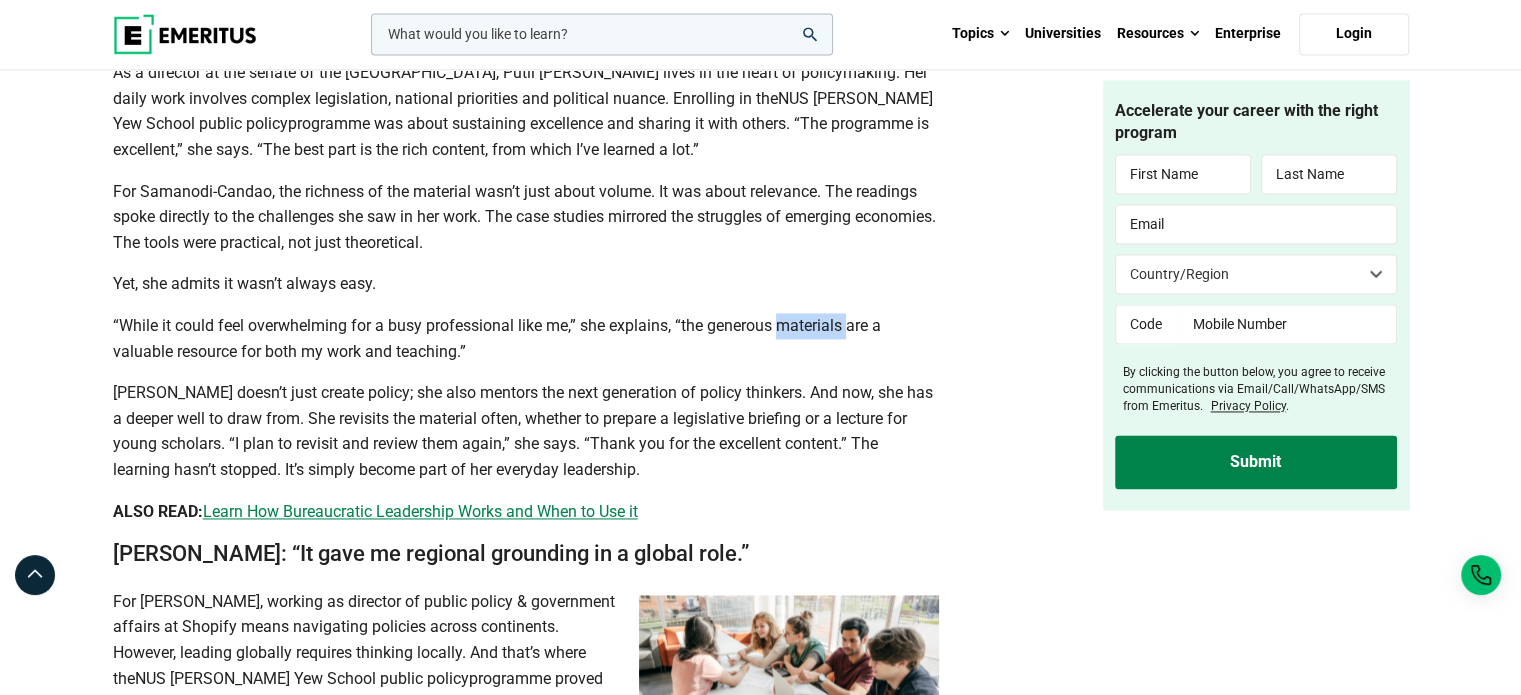 click on "In this article   [PERSON_NAME]: “It was the range, the depth and the people.” [PERSON_NAME]: “Everything flowed. Every topic connected to the next.” Putli Suharni C Samanodi-Candao: “It stays with me. I keep going back to it” [PERSON_NAME]: “It gave me regional grounding in a global role.” View All Policymaking is never just about laws or statistics. It is about  people . Behind every regulation is a mother, a teacher, a child, a worker. That’s why the  NUS [PERSON_NAME] Yew School  Public Policy  programme  has become a magnet for professionals who don’t just want to study public systems. They want to change them for the better.
Participants who enrol in the programme come from diverse backgrounds, from the Senate of the [GEOGRAPHIC_DATA] to international tech giants, from public sector  leadership  to emerging market reformers. But they all have a shared goal: to lead with clarity and conscience." at bounding box center [526, -306] 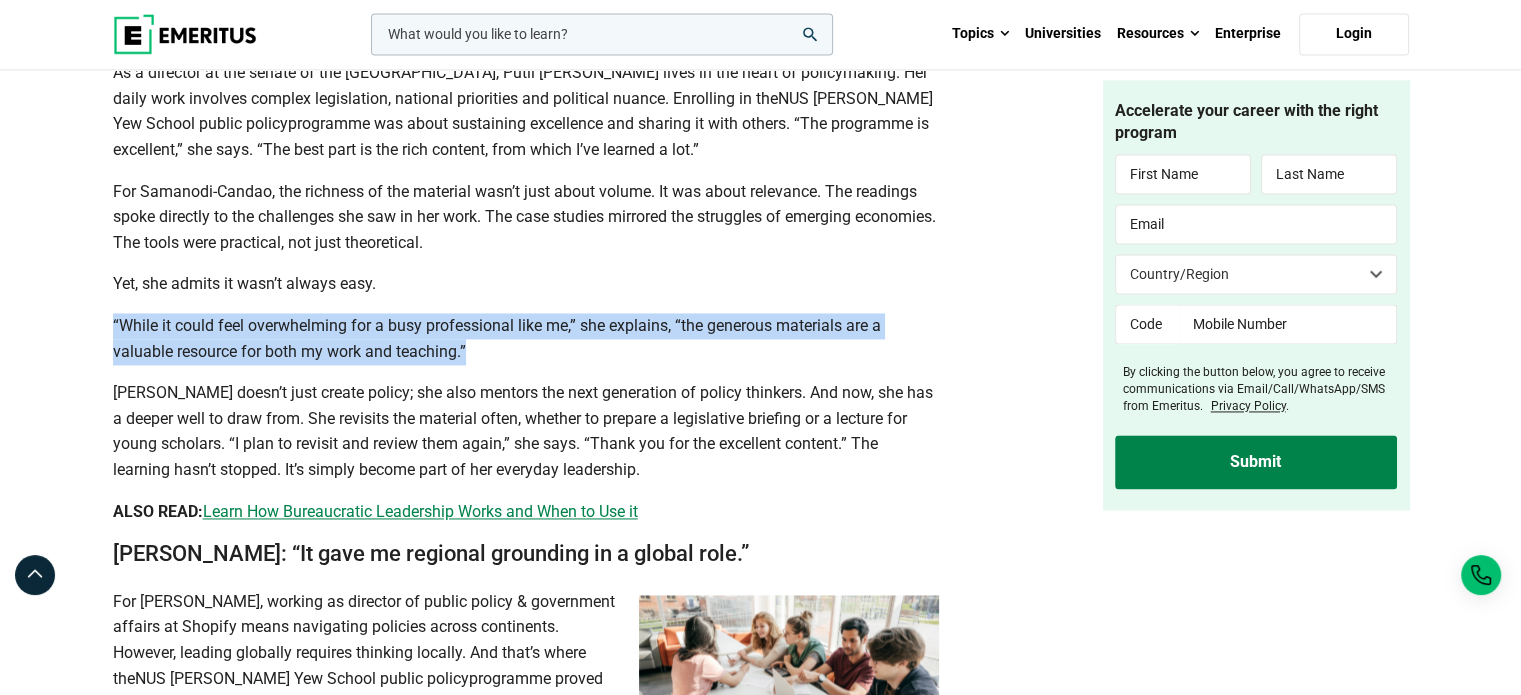 click on "In this article   [PERSON_NAME]: “It was the range, the depth and the people.” [PERSON_NAME]: “Everything flowed. Every topic connected to the next.” Putli Suharni C Samanodi-Candao: “It stays with me. I keep going back to it” [PERSON_NAME]: “It gave me regional grounding in a global role.” View All Policymaking is never just about laws or statistics. It is about  people . Behind every regulation is a mother, a teacher, a child, a worker. That’s why the  NUS [PERSON_NAME] Yew School  Public Policy  programme  has become a magnet for professionals who don’t just want to study public systems. They want to change them for the better.
Participants who enrol in the programme come from diverse backgrounds, from the Senate of the [GEOGRAPHIC_DATA] to international tech giants, from public sector  leadership  to emerging market reformers. But they all have a shared goal: to lead with clarity and conscience." at bounding box center [526, -306] 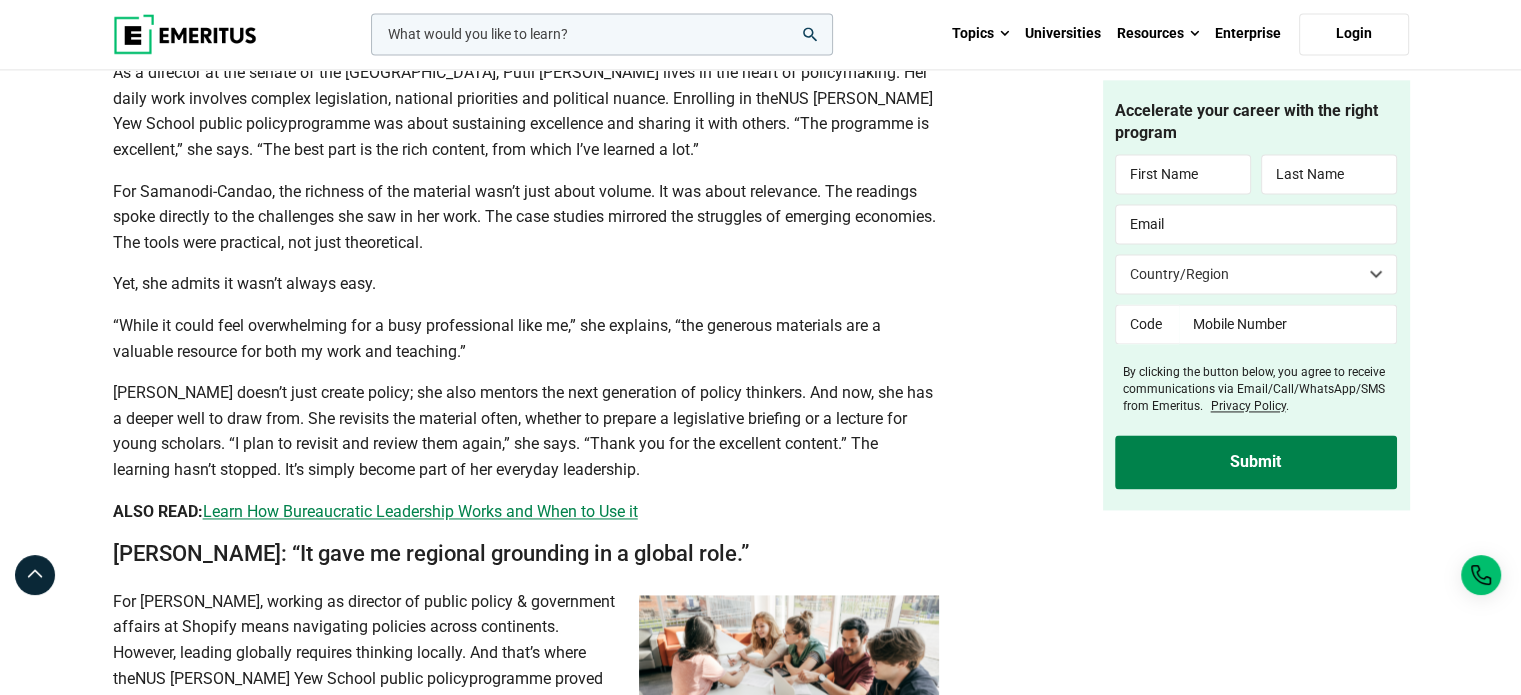 click on "“While it could feel overwhelming for a busy professional like me,” she explains, “the generous materials are a valuable resource for both my work and teaching.”" at bounding box center [526, 338] 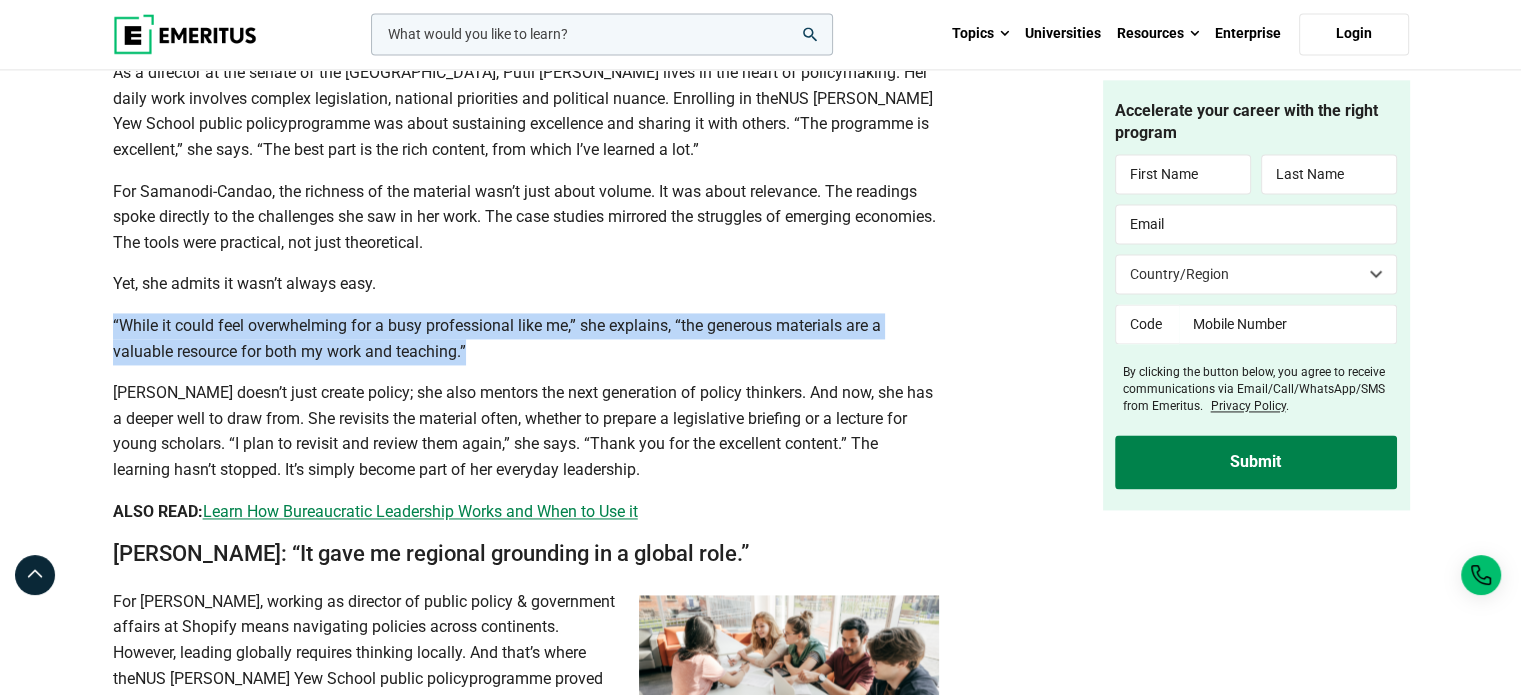 click on "“While it could feel overwhelming for a busy professional like me,” she explains, “the generous materials are a valuable resource for both my work and teaching.”" at bounding box center (526, 338) 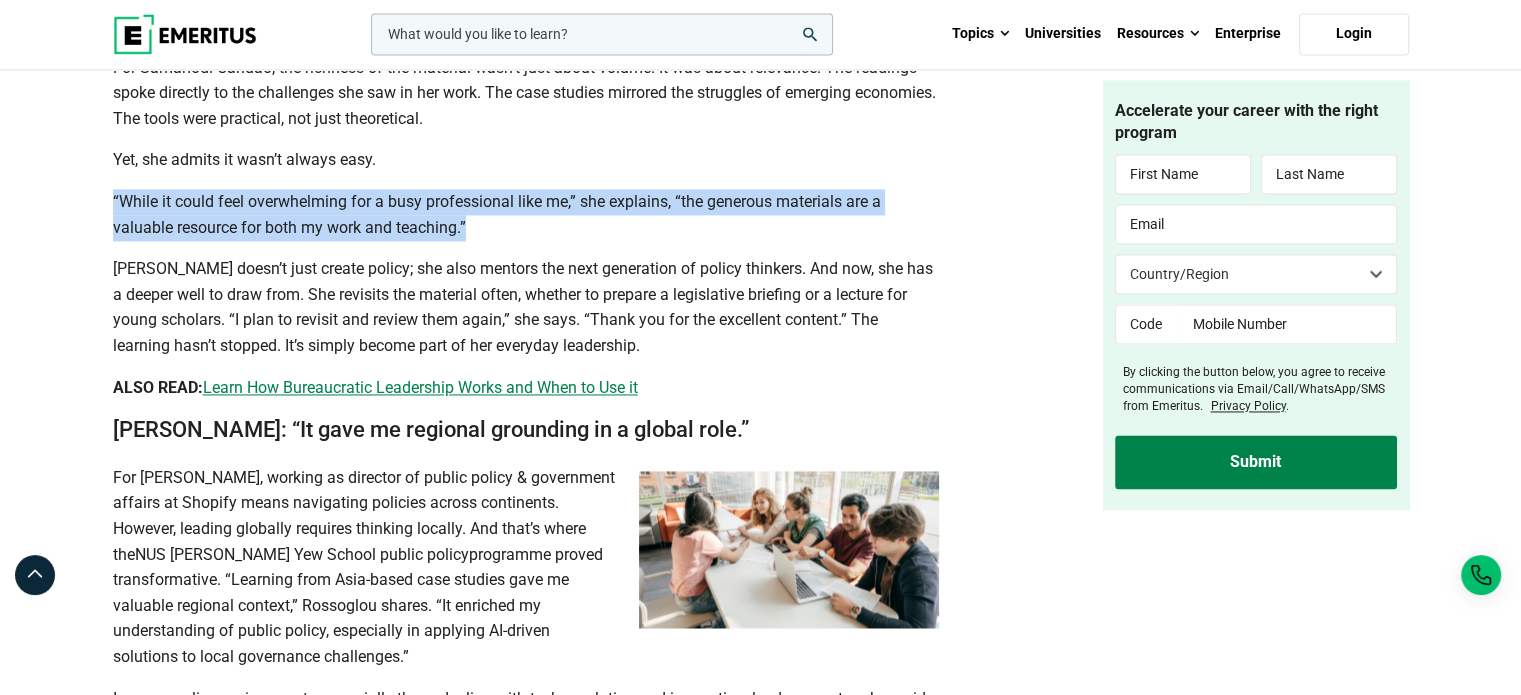 scroll, scrollTop: 3054, scrollLeft: 0, axis: vertical 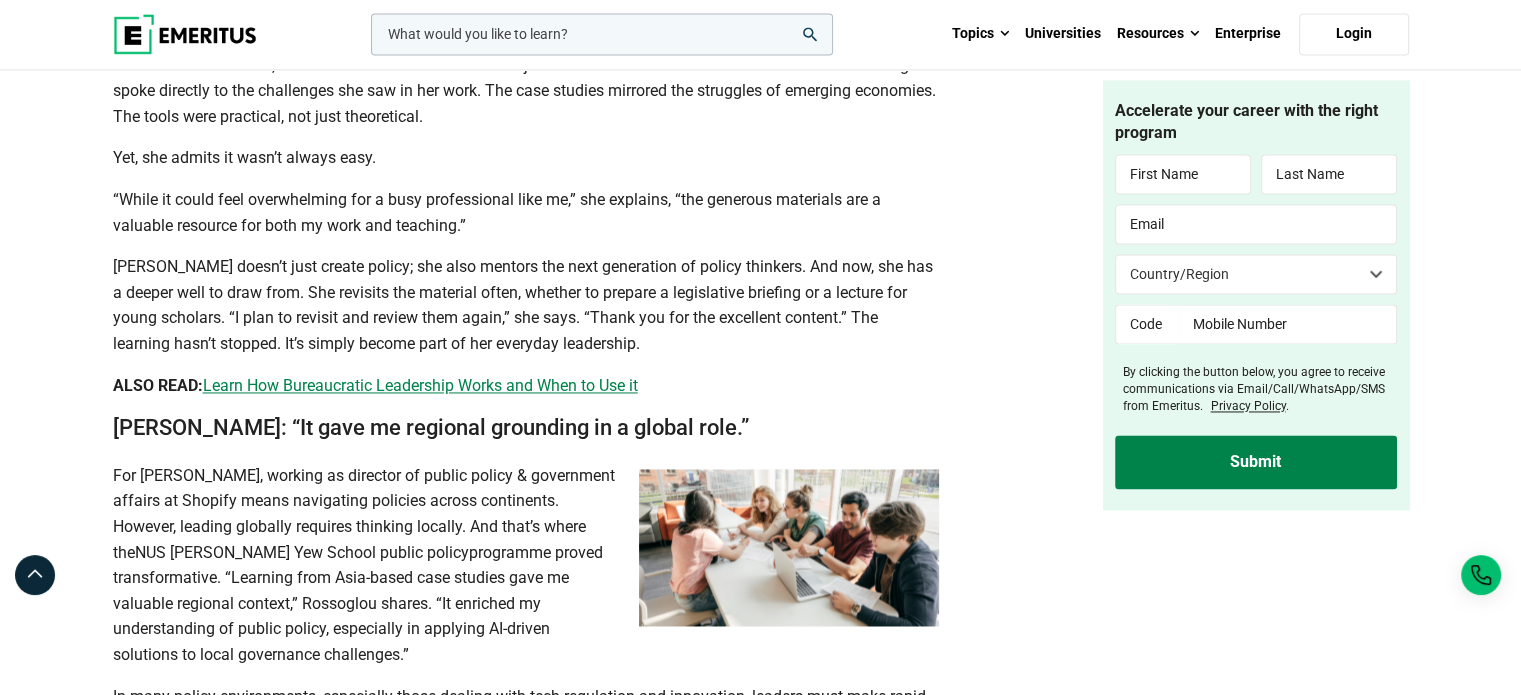 click on "[PERSON_NAME] doesn’t just create policy; she also mentors the next generation of policy thinkers. And now, she has a deeper well to draw from. She revisits the material often, whether to prepare a legislative briefing or a lecture for young scholars. “I plan to revisit and review them again,” she says. “Thank you for the excellent content.” The learning hasn’t stopped. It’s simply become part of her everyday leadership." at bounding box center [523, 305] 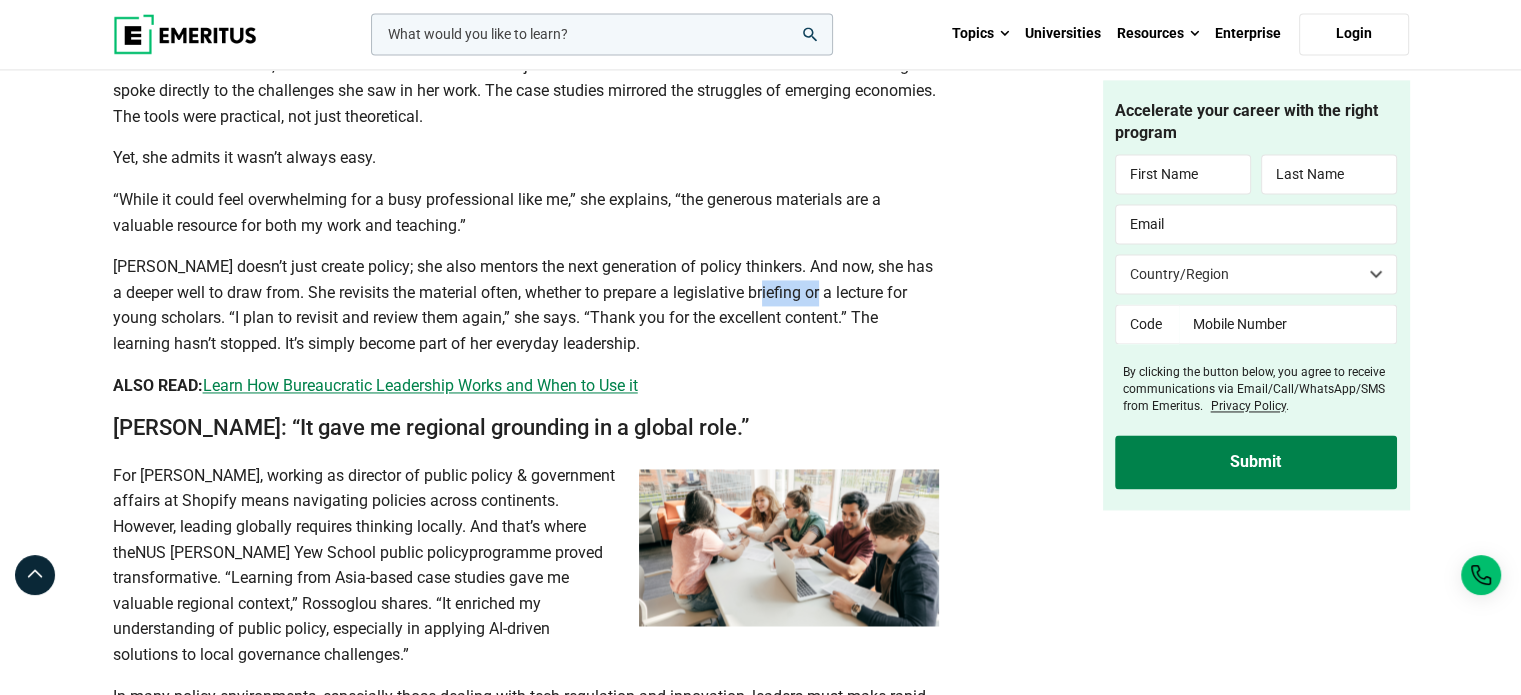 click on "[PERSON_NAME] doesn’t just create policy; she also mentors the next generation of policy thinkers. And now, she has a deeper well to draw from. She revisits the material often, whether to prepare a legislative briefing or a lecture for young scholars. “I plan to revisit and review them again,” she says. “Thank you for the excellent content.” The learning hasn’t stopped. It’s simply become part of her everyday leadership." at bounding box center (523, 305) 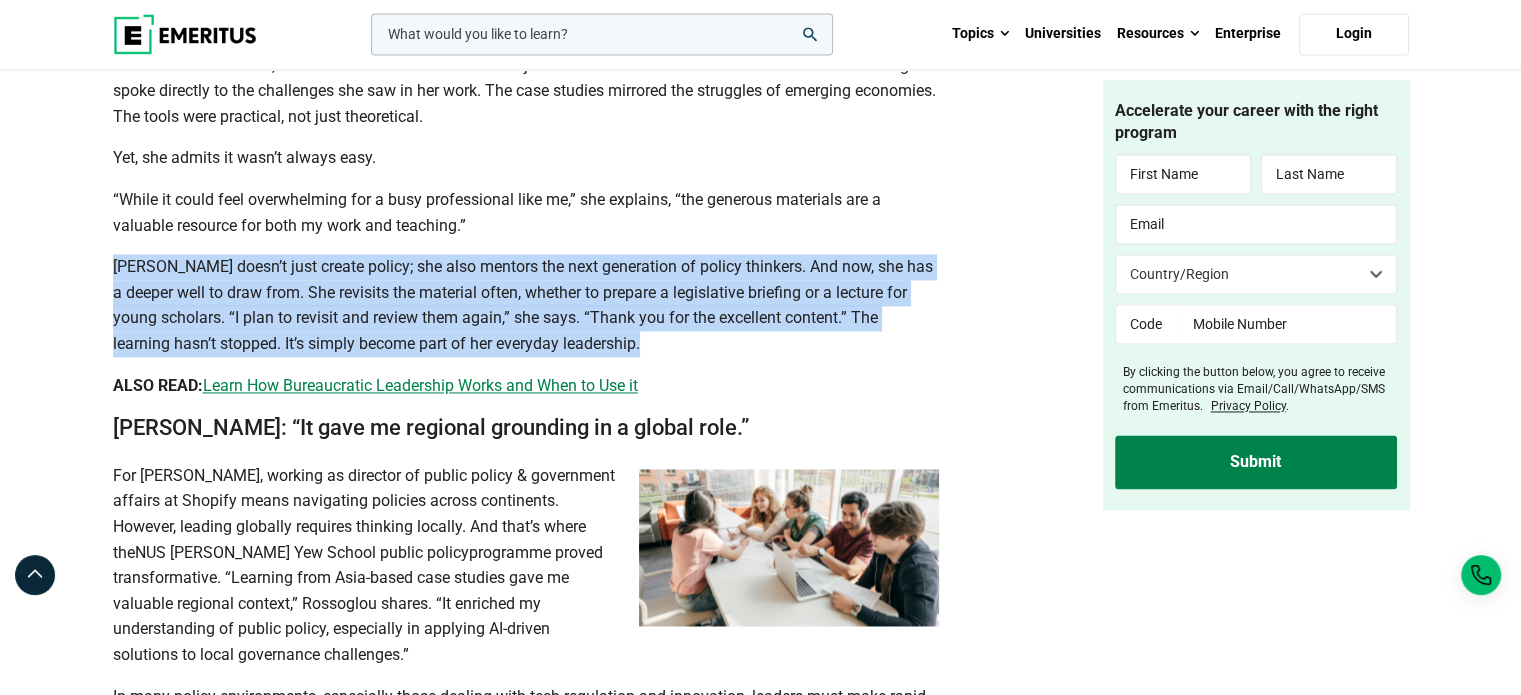 click on "[PERSON_NAME] doesn’t just create policy; she also mentors the next generation of policy thinkers. And now, she has a deeper well to draw from. She revisits the material often, whether to prepare a legislative briefing or a lecture for young scholars. “I plan to revisit and review them again,” she says. “Thank you for the excellent content.” The learning hasn’t stopped. It’s simply become part of her everyday leadership." at bounding box center [523, 305] 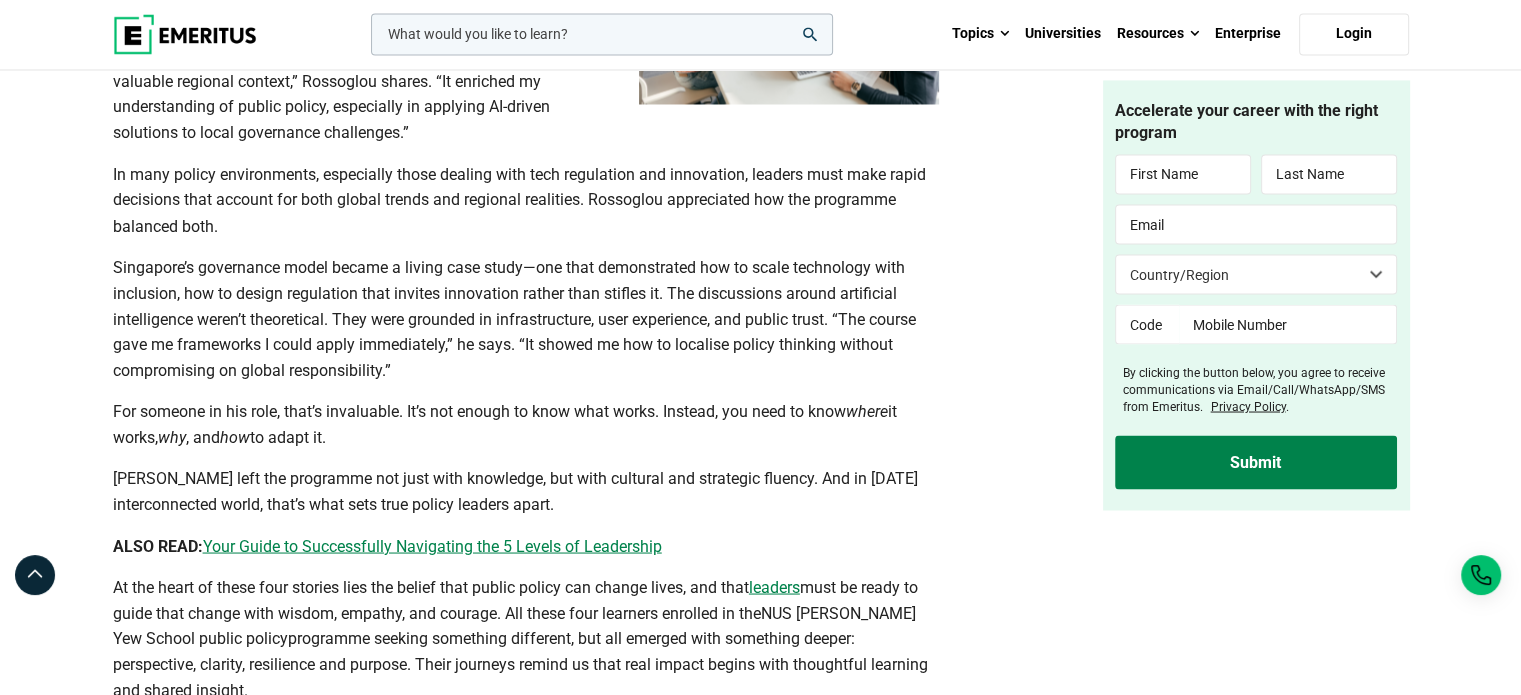 scroll, scrollTop: 3580, scrollLeft: 0, axis: vertical 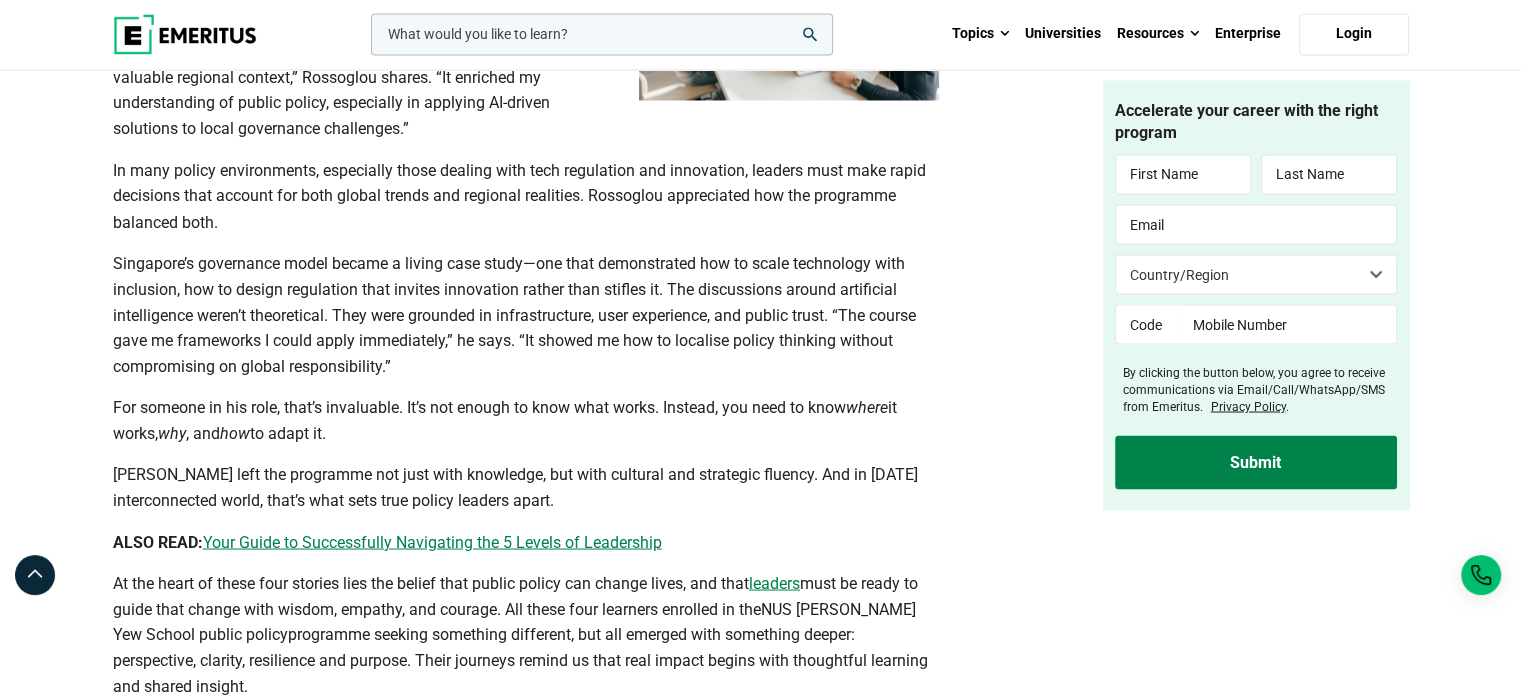 click on "Singapore’s governance model became a living case study—one that demonstrated how to scale technology with inclusion, how to design regulation that invites innovation rather than stifles it. The discussions around artificial intelligence weren’t theoretical. They were grounded in infrastructure, user experience, and public trust. “The course gave me frameworks I could apply immediately,” he says. “It showed me how to localise policy thinking without compromising on global responsibility.”" at bounding box center (514, 313) 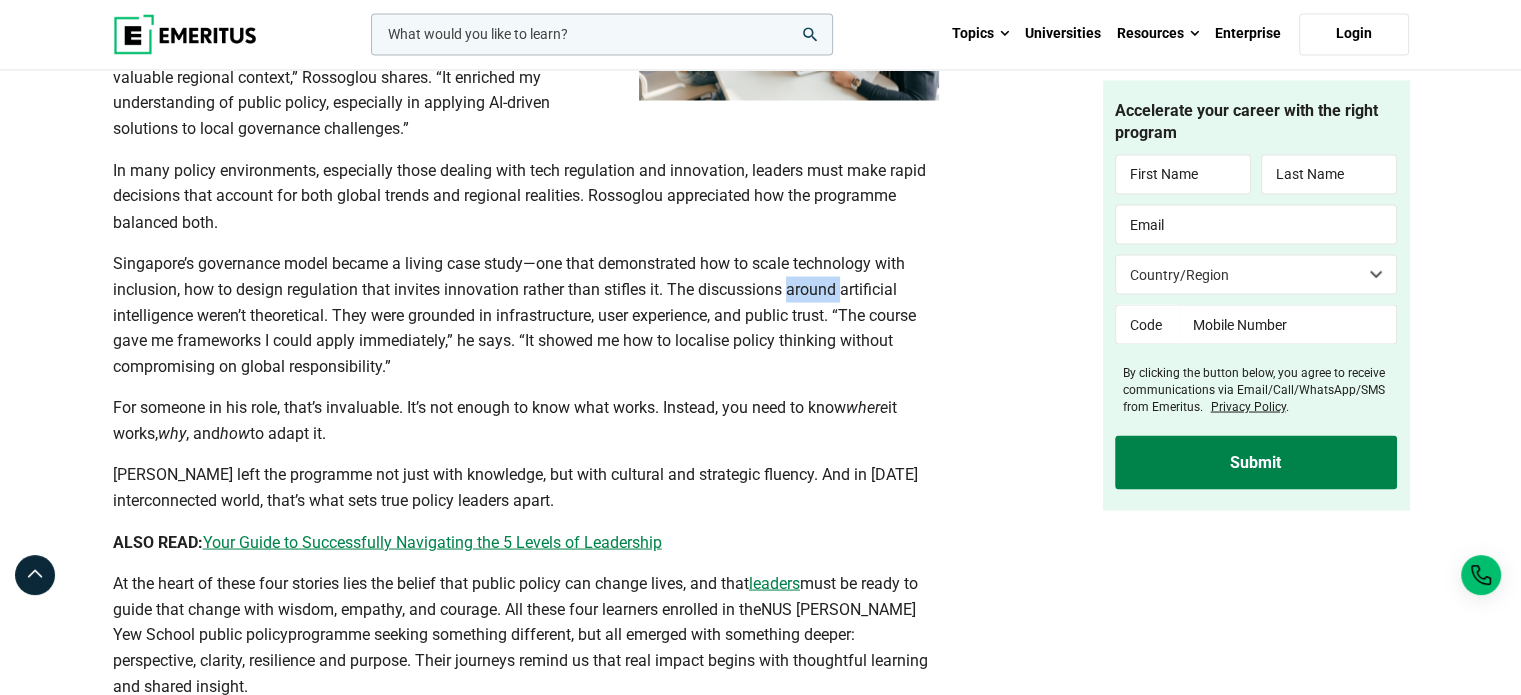 click on "Singapore’s governance model became a living case study—one that demonstrated how to scale technology with inclusion, how to design regulation that invites innovation rather than stifles it. The discussions around artificial intelligence weren’t theoretical. They were grounded in infrastructure, user experience, and public trust. “The course gave me frameworks I could apply immediately,” he says. “It showed me how to localise policy thinking without compromising on global responsibility.”" at bounding box center (514, 313) 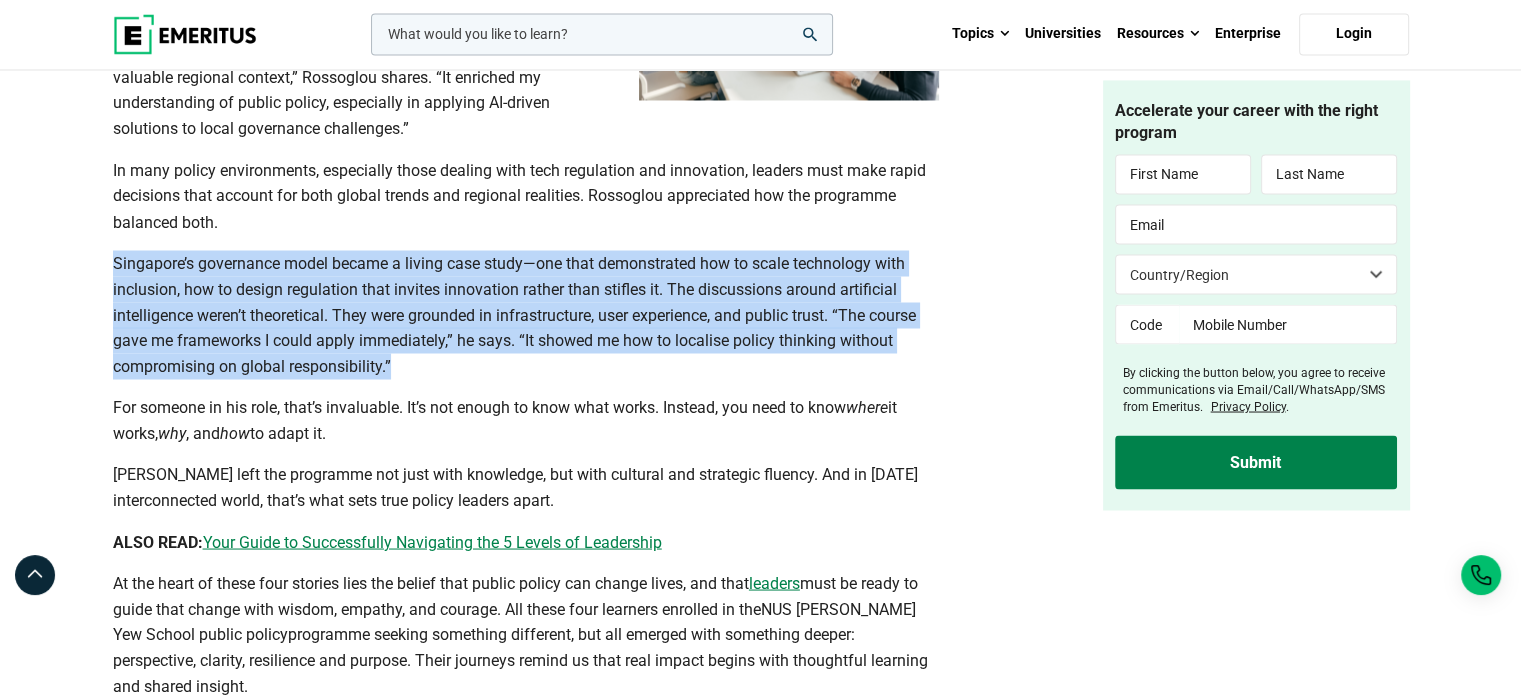 click on "Singapore’s governance model became a living case study—one that demonstrated how to scale technology with inclusion, how to design regulation that invites innovation rather than stifles it. The discussions around artificial intelligence weren’t theoretical. They were grounded in infrastructure, user experience, and public trust. “The course gave me frameworks I could apply immediately,” he says. “It showed me how to localise policy thinking without compromising on global responsibility.”" at bounding box center (514, 313) 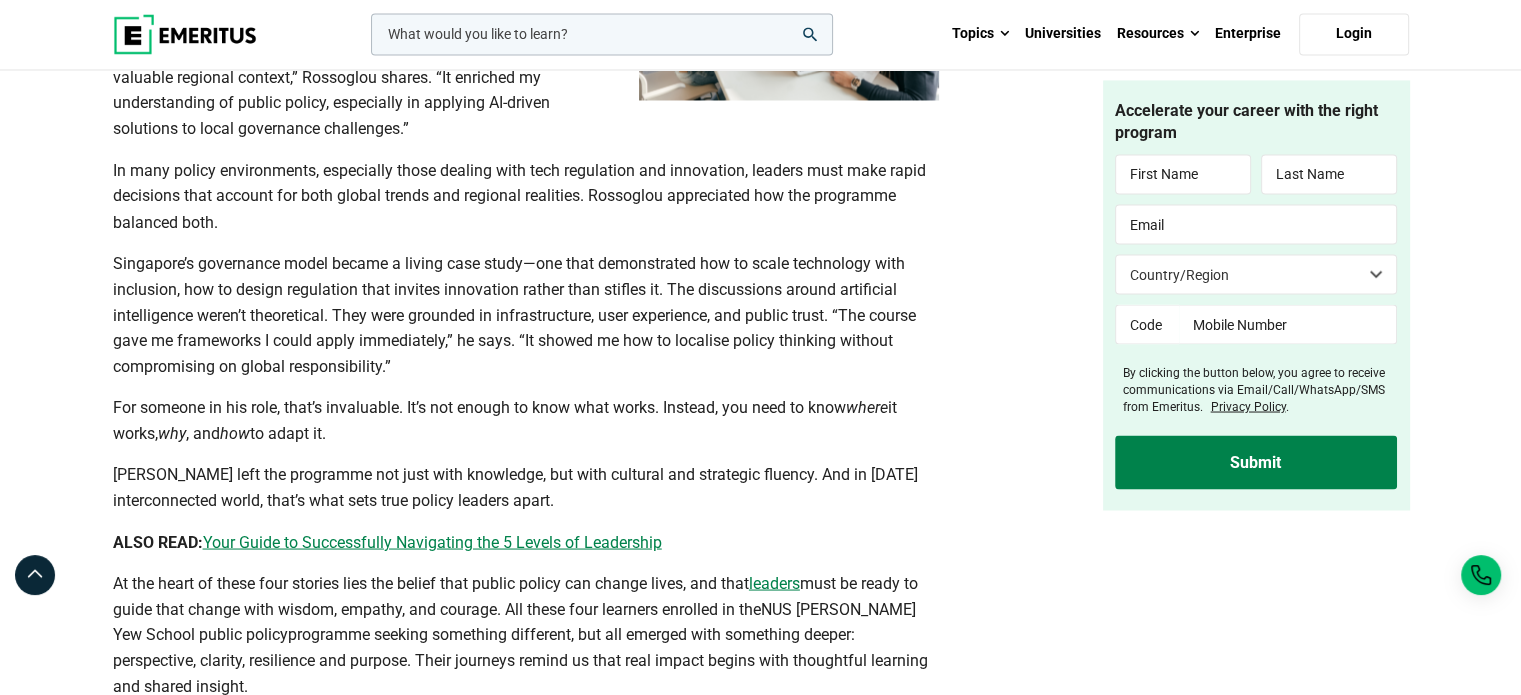 click on "For someone in his role, that’s invaluable. It’s not enough to know what works. Instead, you need to know" at bounding box center (479, 406) 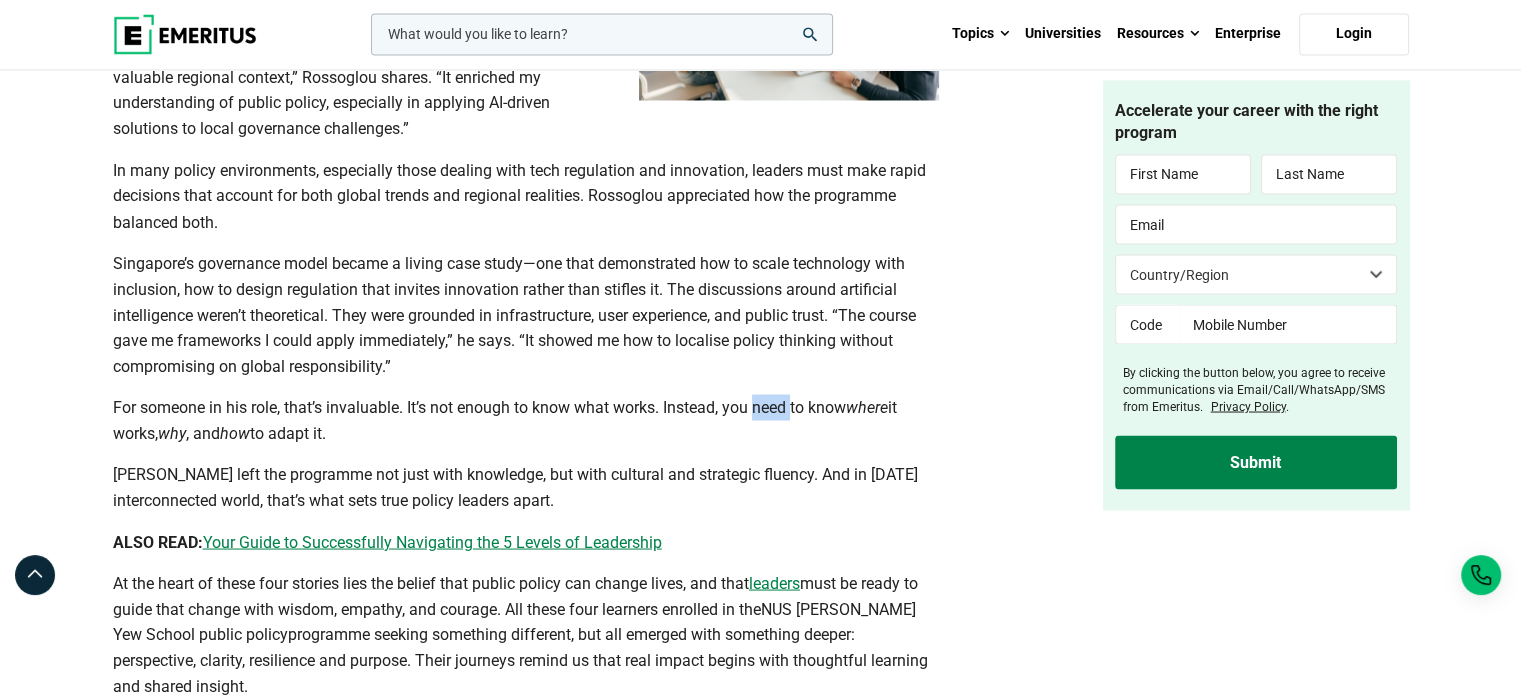 click on "For someone in his role, that’s invaluable. It’s not enough to know what works. Instead, you need to know" at bounding box center (479, 406) 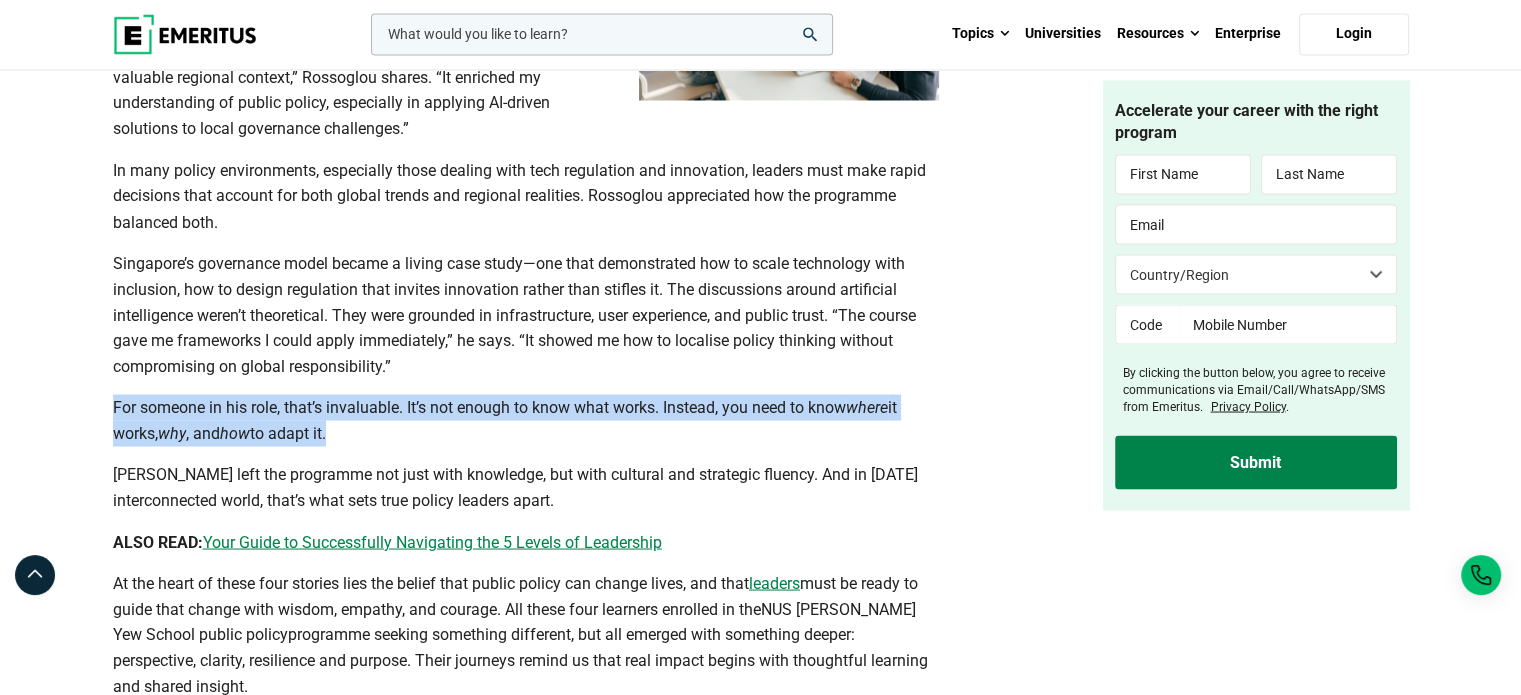 click on "For someone in his role, that’s invaluable. It’s not enough to know what works. Instead, you need to know" at bounding box center [479, 406] 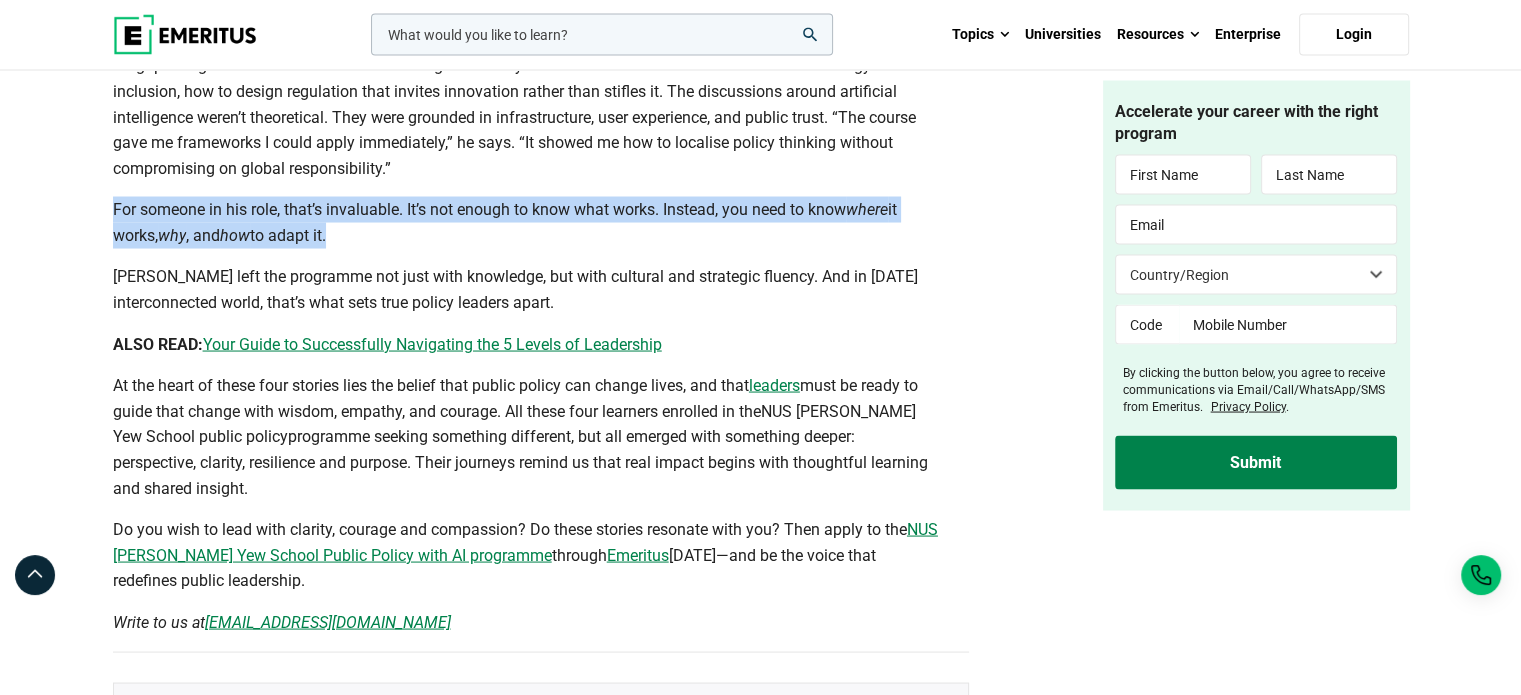scroll, scrollTop: 3779, scrollLeft: 0, axis: vertical 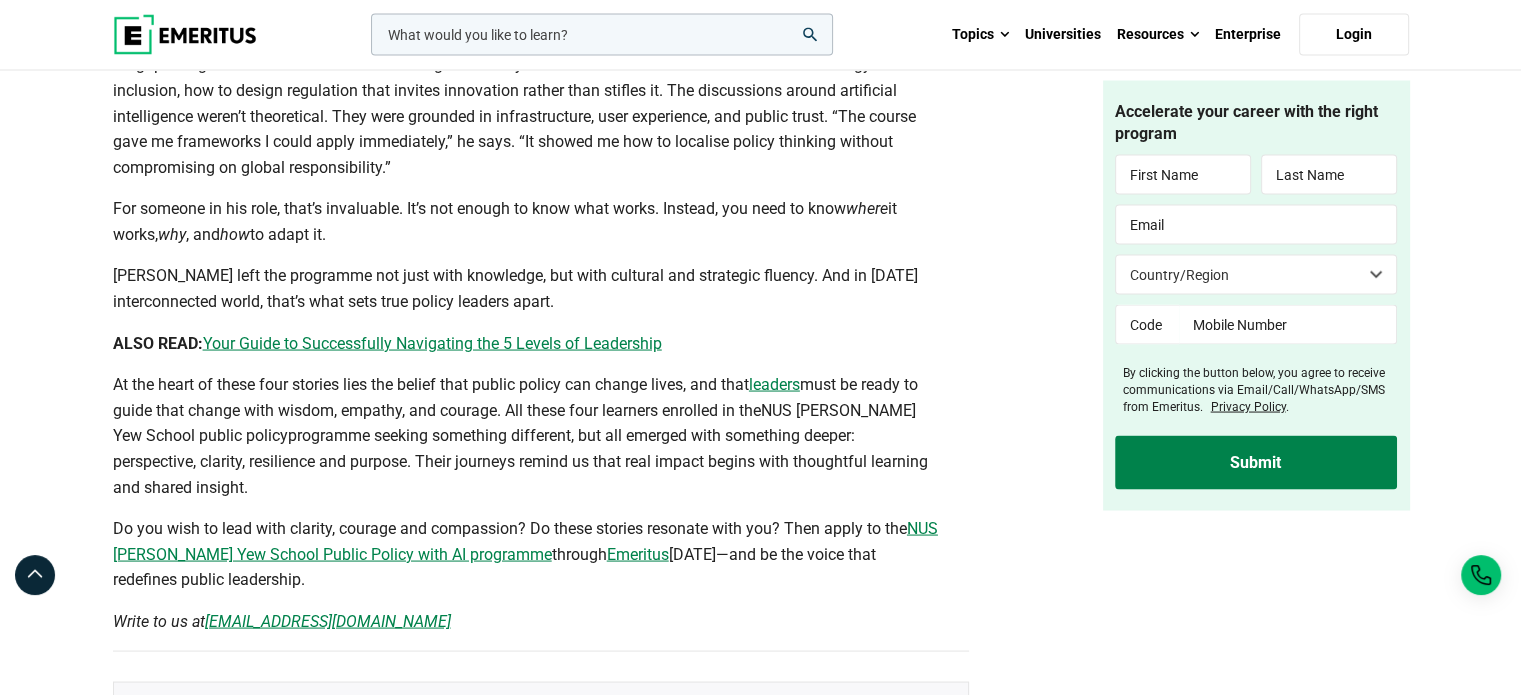 click on "NUS [PERSON_NAME] Yew School public policy" at bounding box center (514, 422) 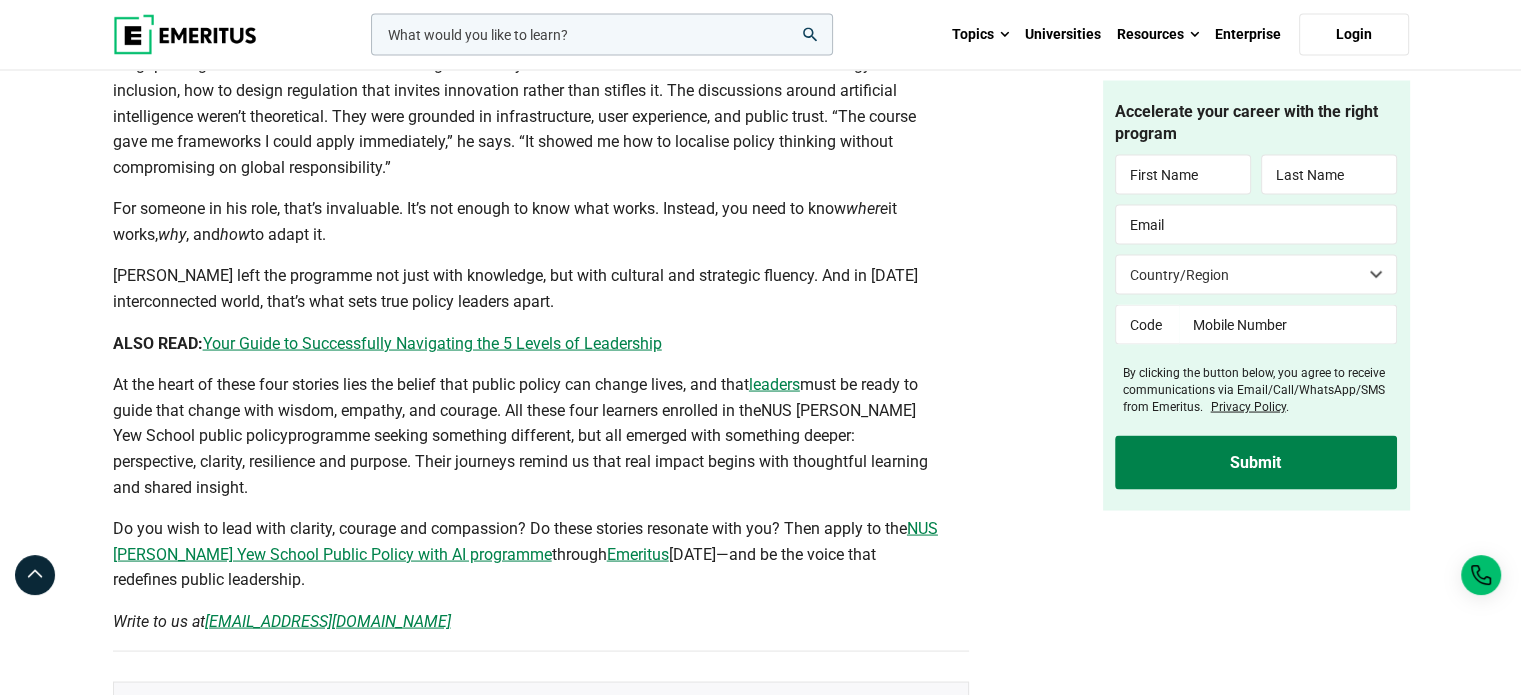 click on "NUS [PERSON_NAME] Yew School public policy" at bounding box center (514, 422) 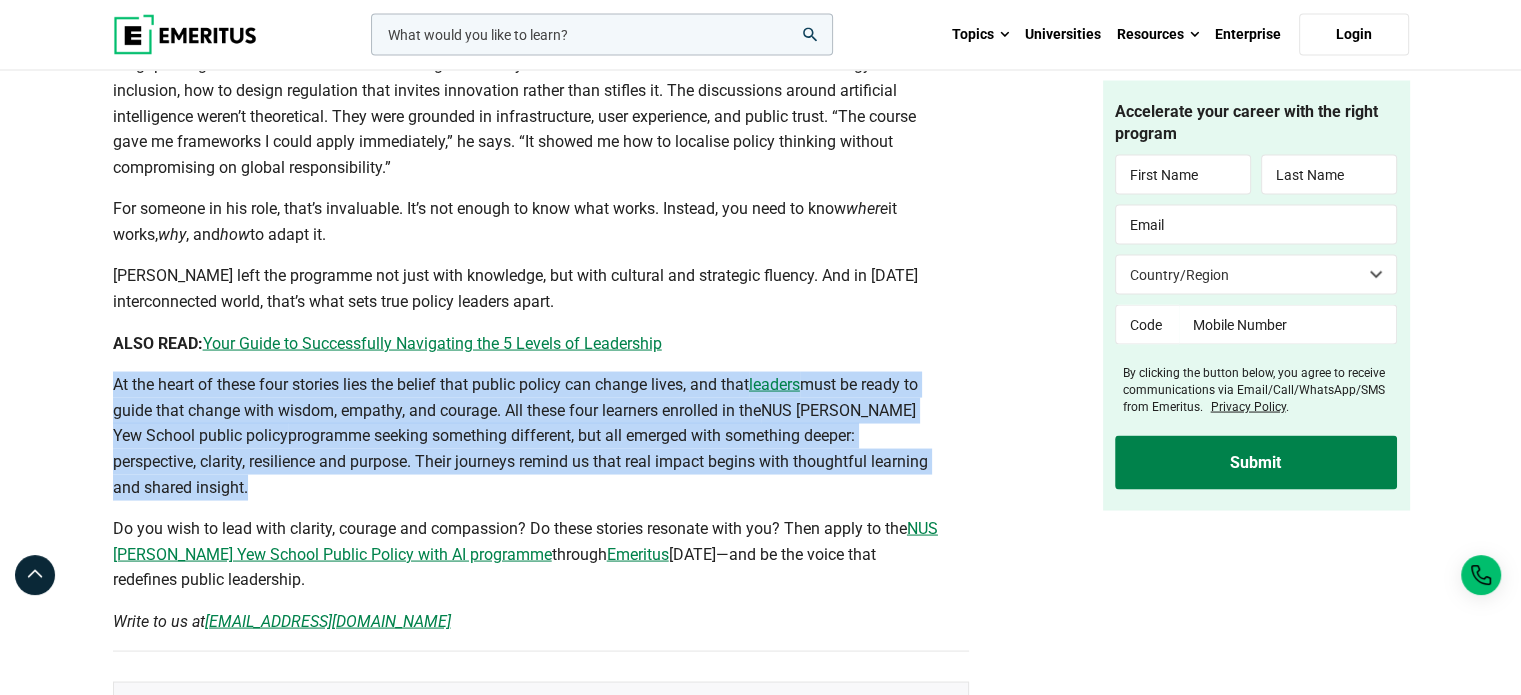 click on "NUS [PERSON_NAME] Yew School public policy" at bounding box center (514, 422) 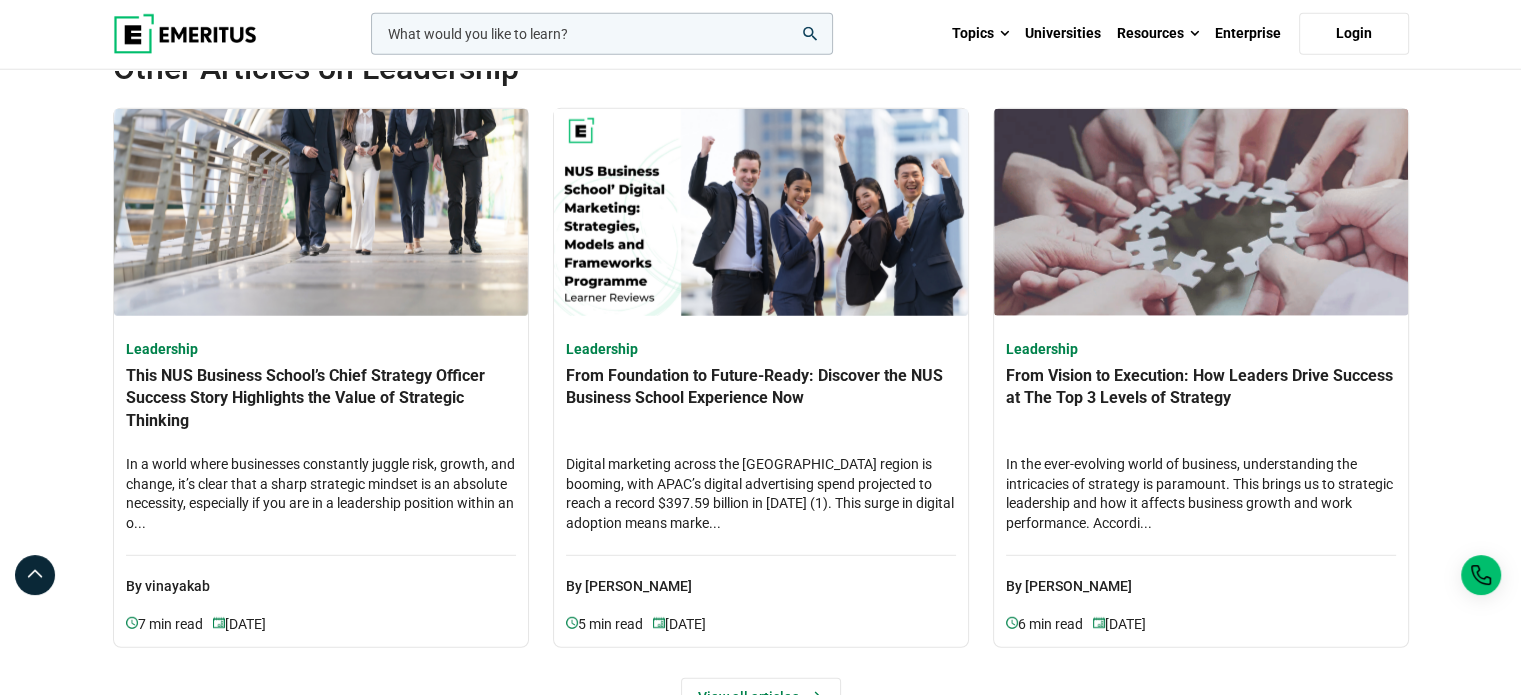 scroll, scrollTop: 5436, scrollLeft: 0, axis: vertical 